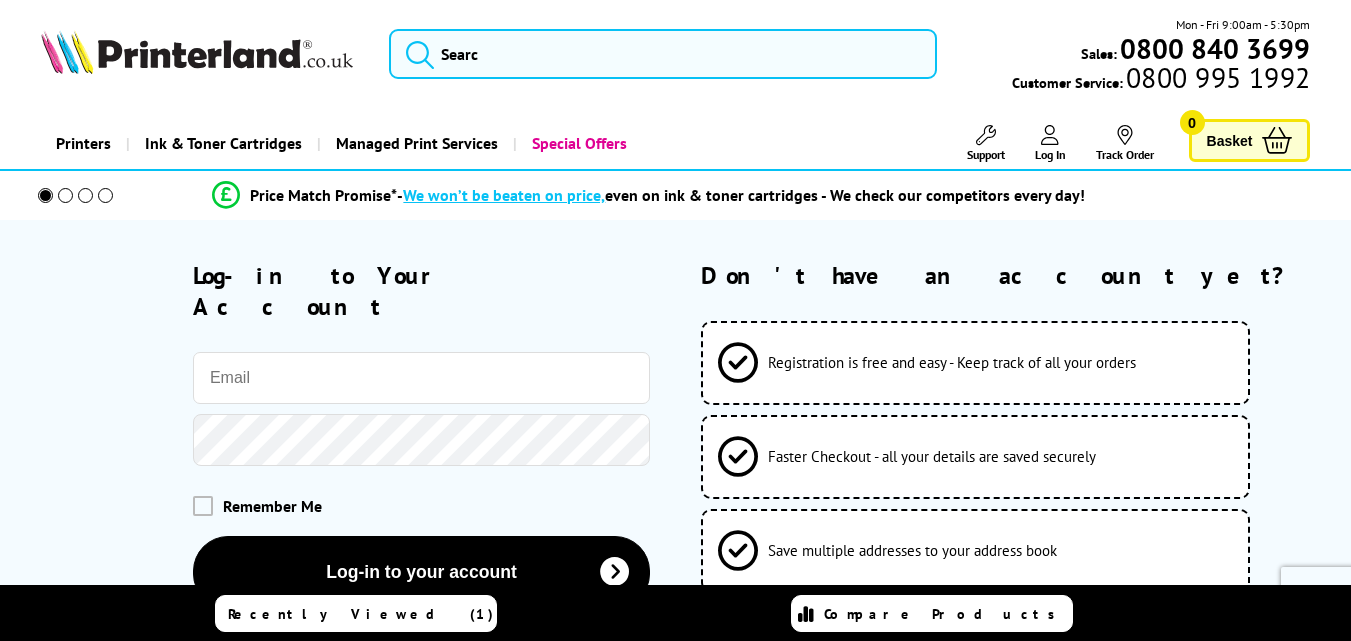 scroll, scrollTop: 0, scrollLeft: 0, axis: both 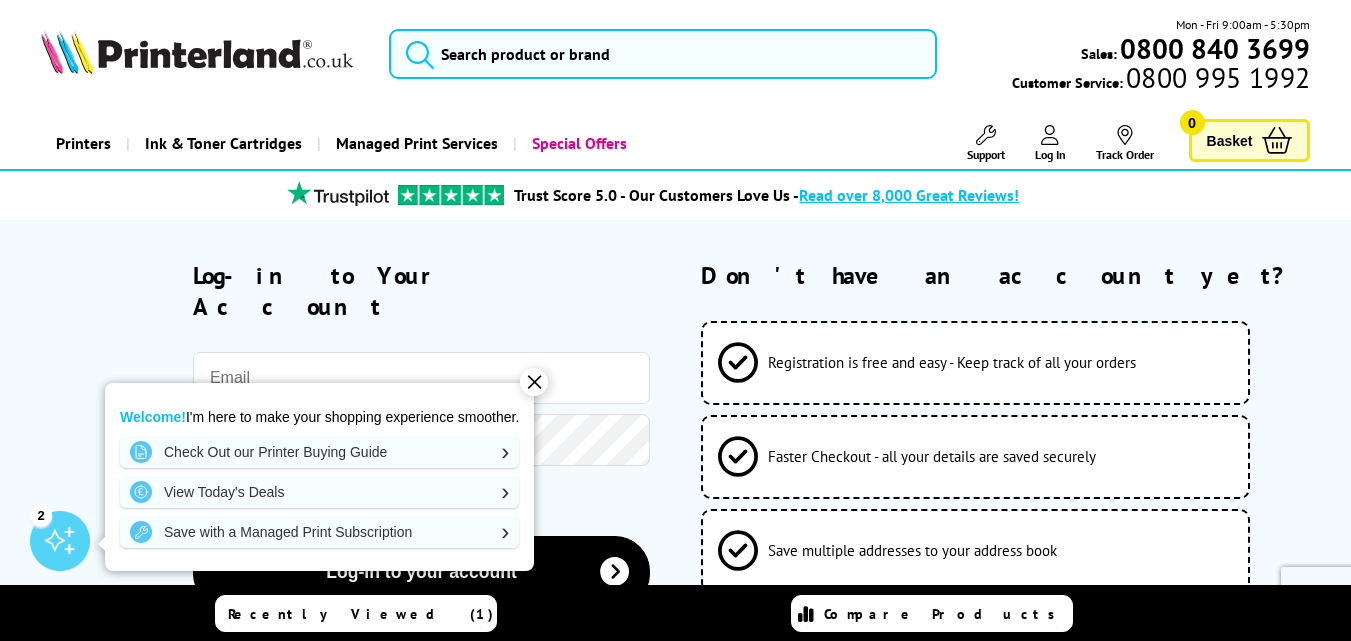 type on "[EMAIL]" 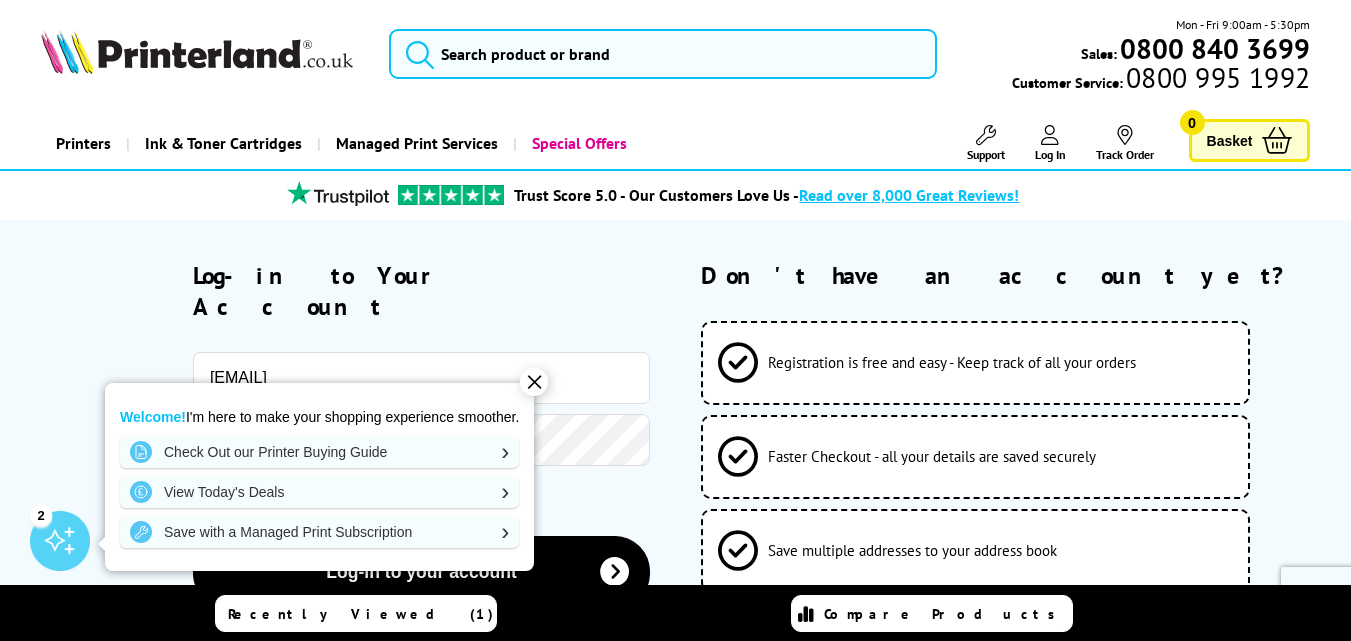 click on "Log-in to Your Account" at bounding box center (421, 291) 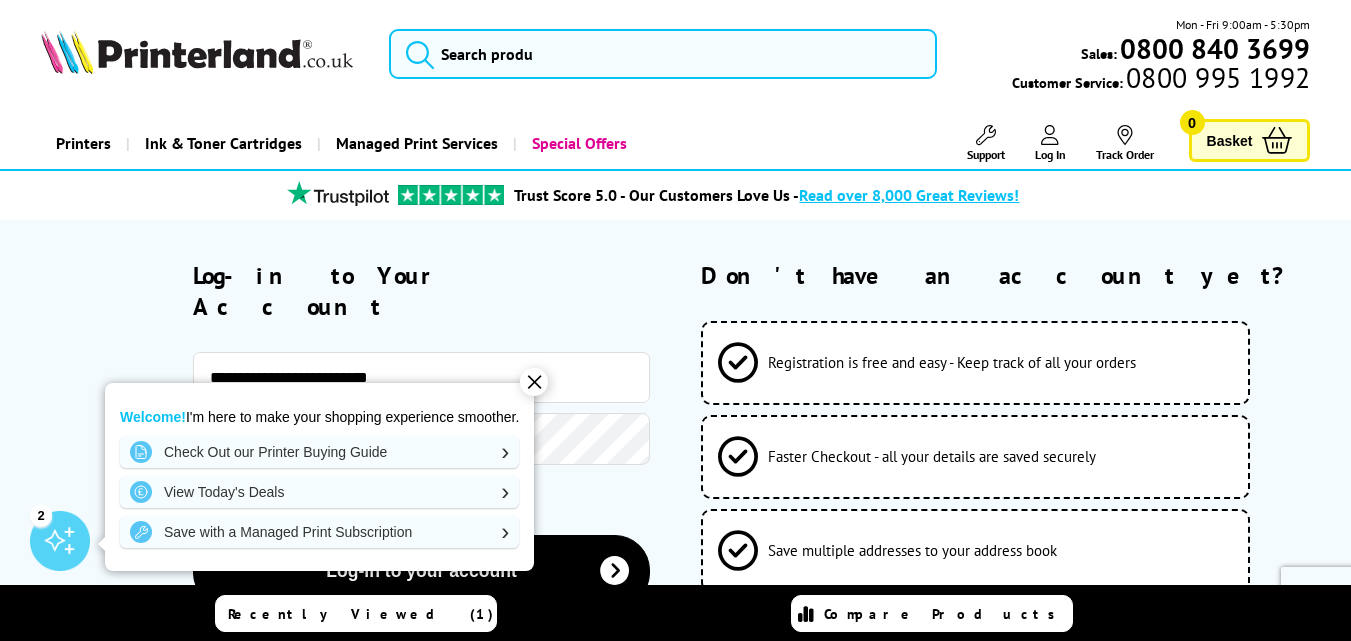 click on "✕" at bounding box center (534, 382) 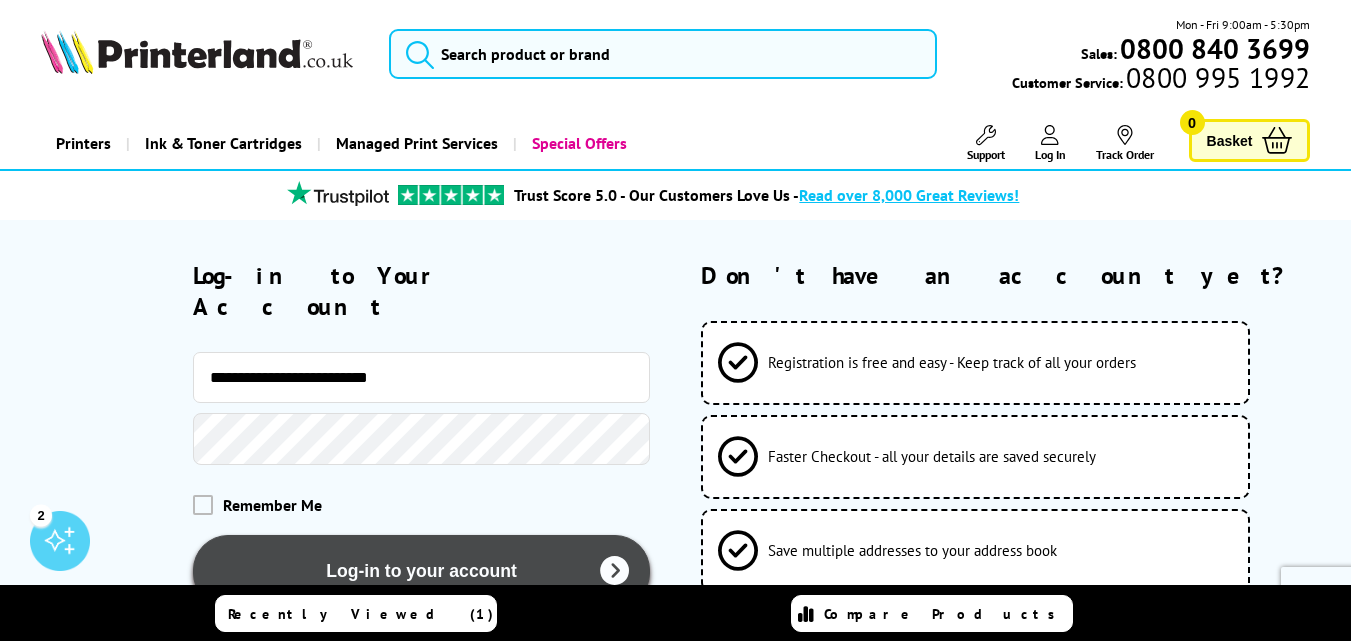 click on "Log-in to your account" at bounding box center (421, 571) 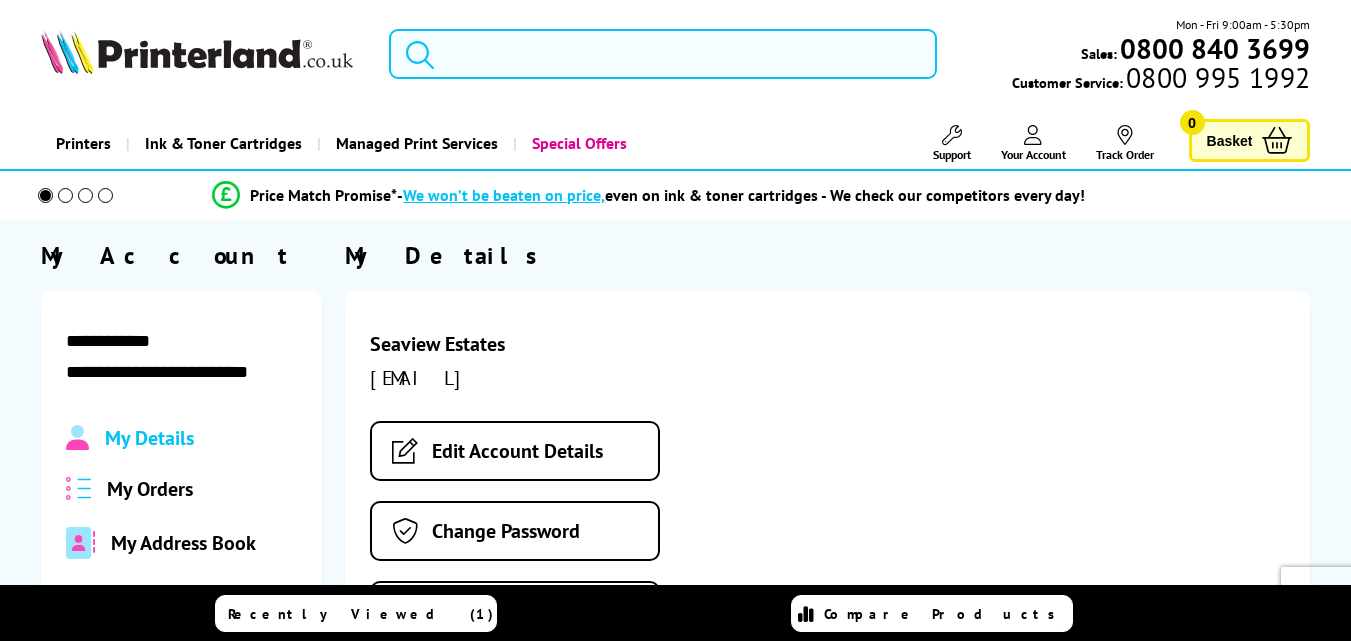 scroll, scrollTop: 0, scrollLeft: 0, axis: both 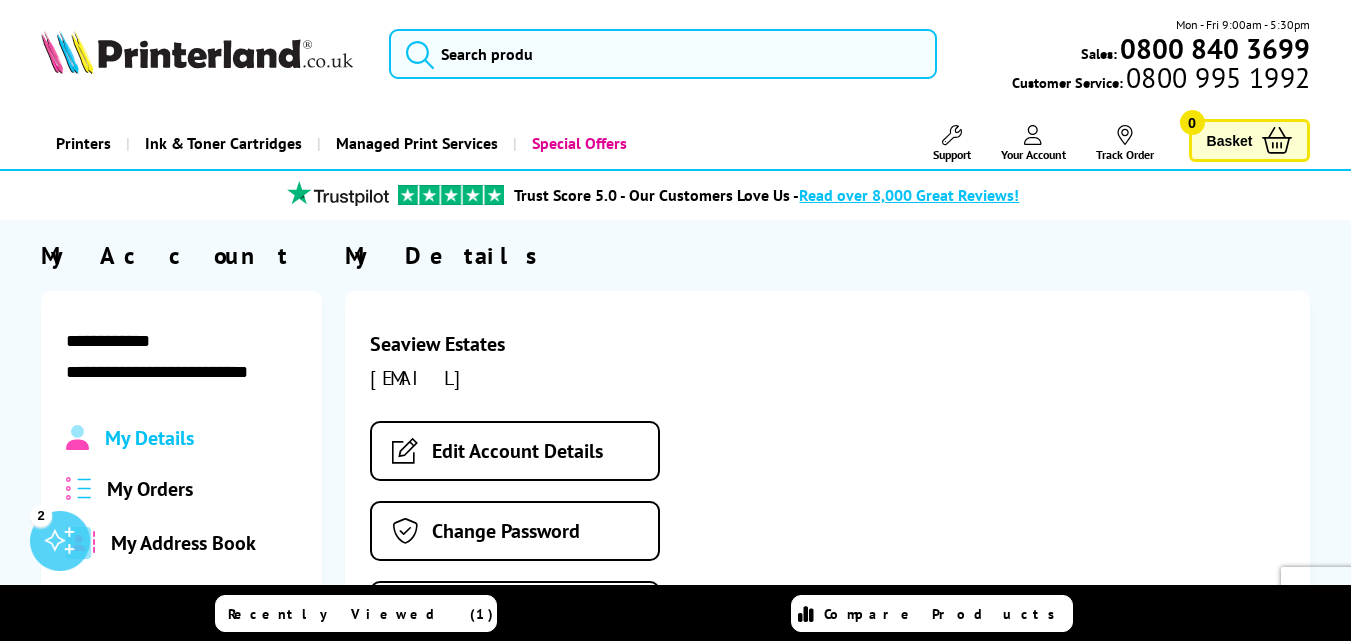 click at bounding box center (1033, 135) 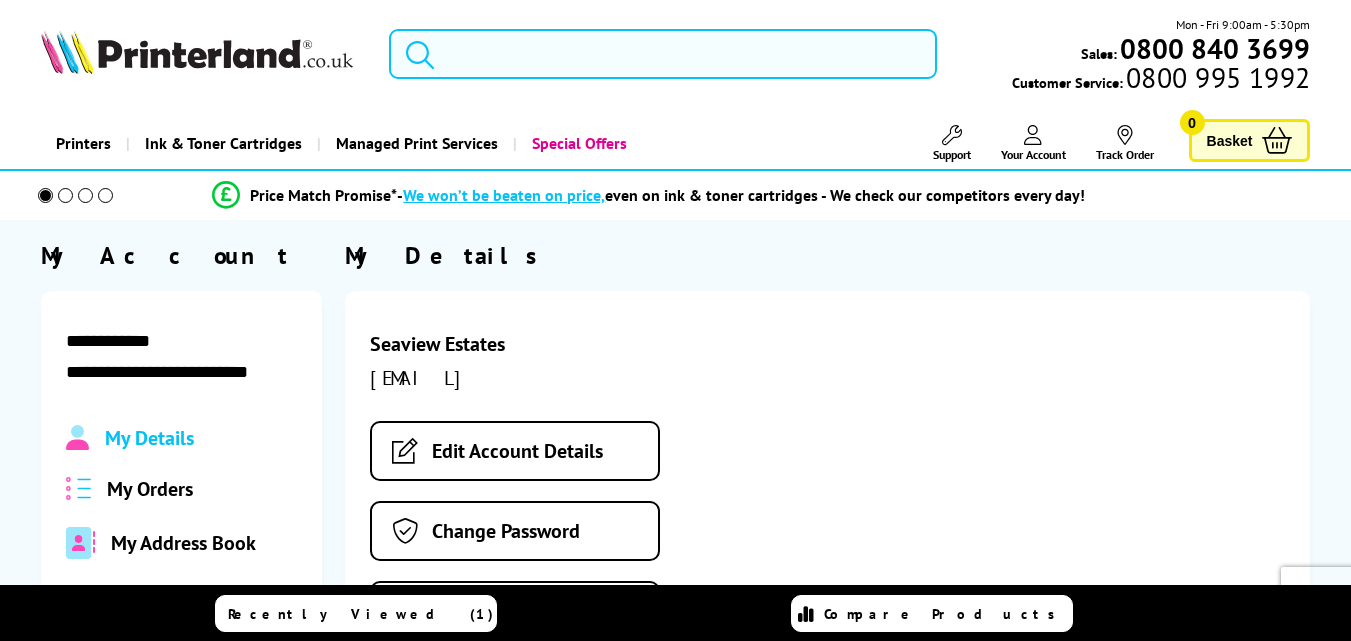 scroll, scrollTop: 0, scrollLeft: 0, axis: both 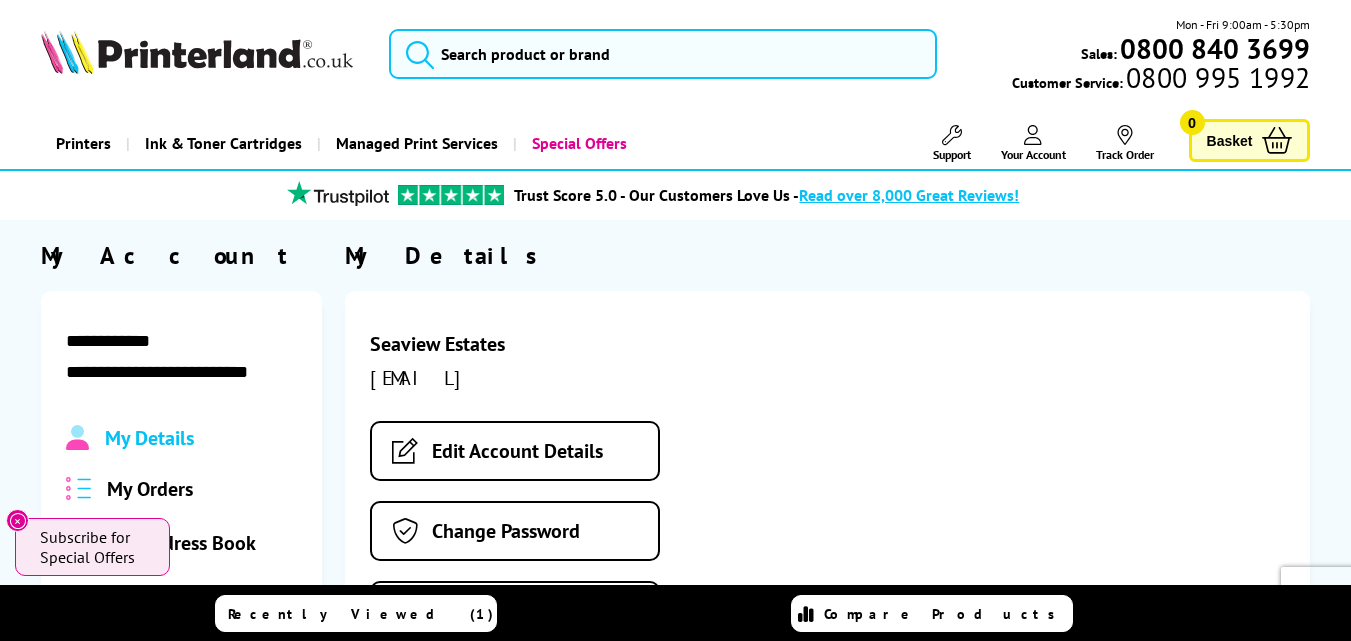 click at bounding box center [1033, 135] 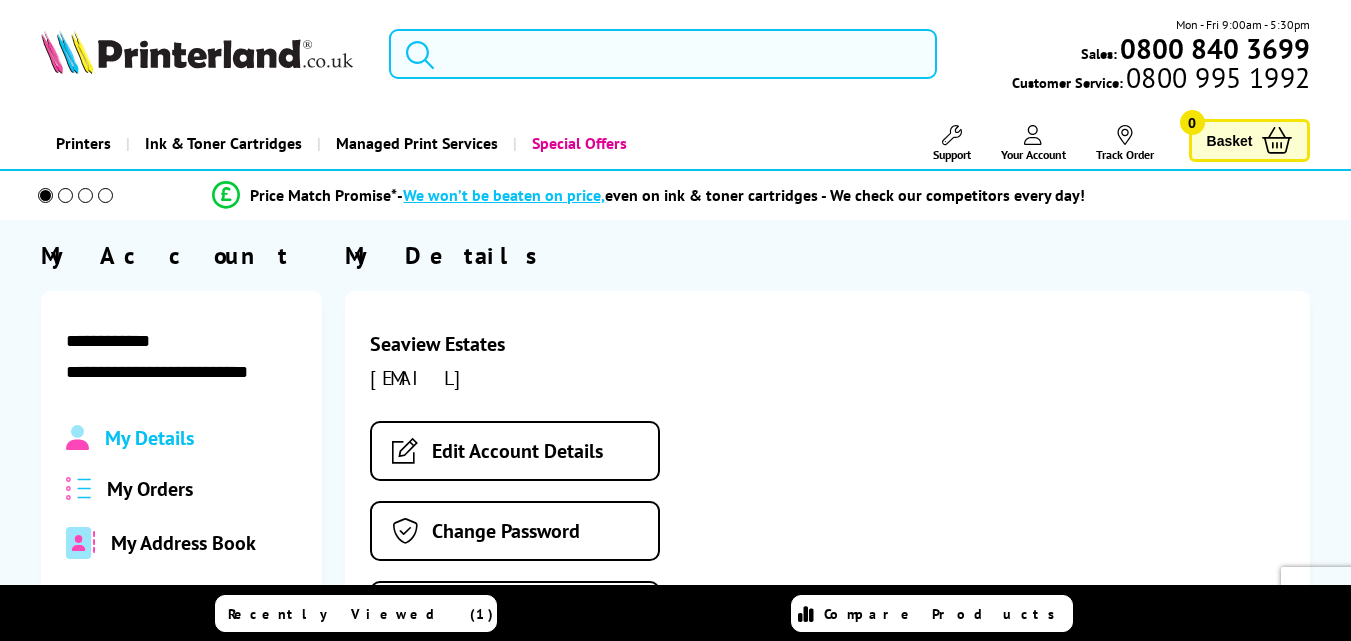 scroll, scrollTop: 0, scrollLeft: 0, axis: both 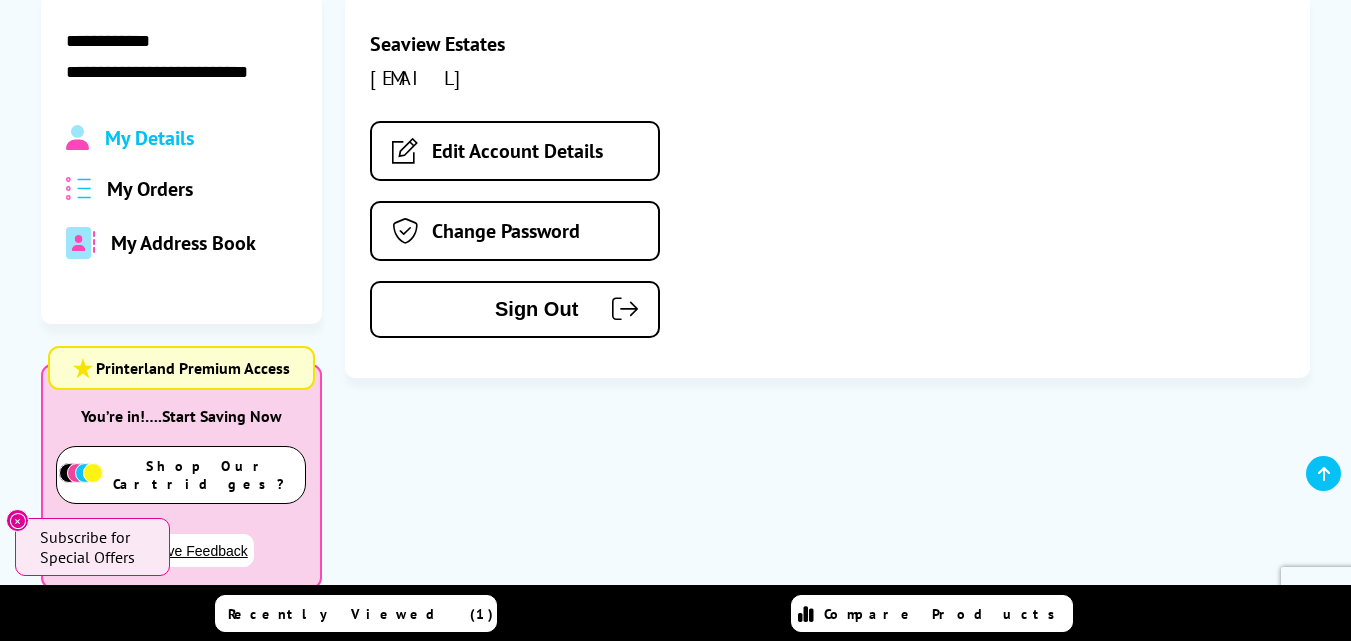click on "My Orders" at bounding box center (150, 189) 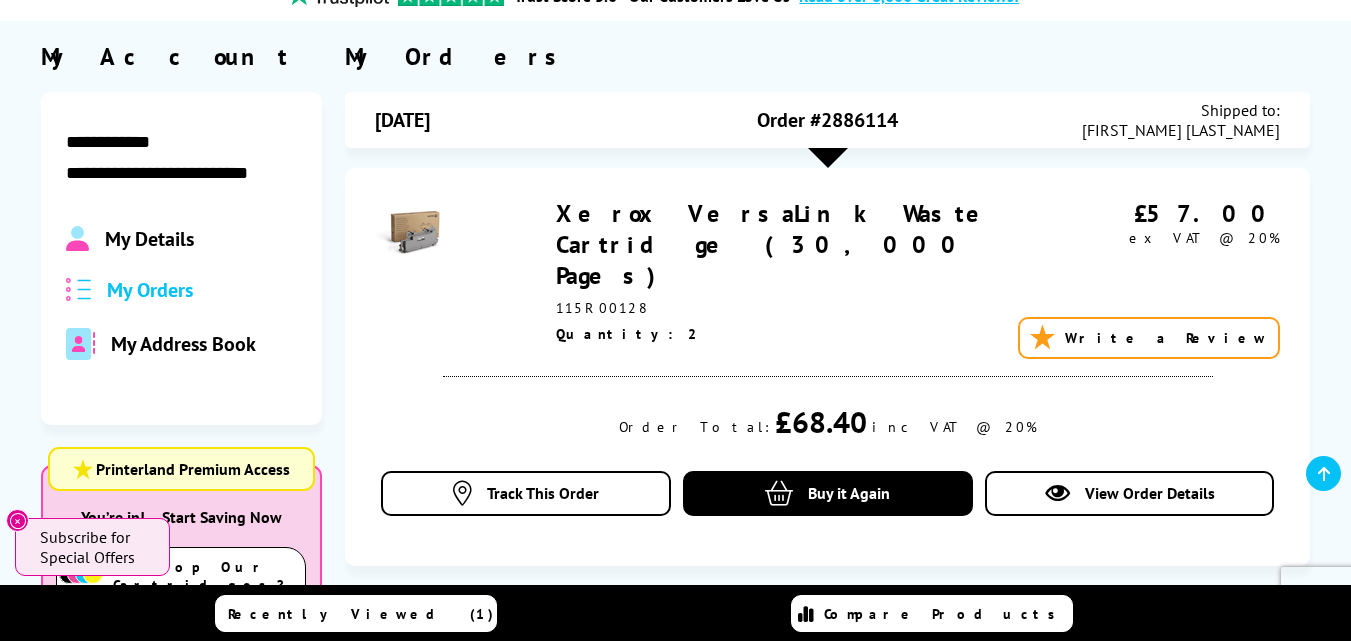 scroll, scrollTop: 200, scrollLeft: 0, axis: vertical 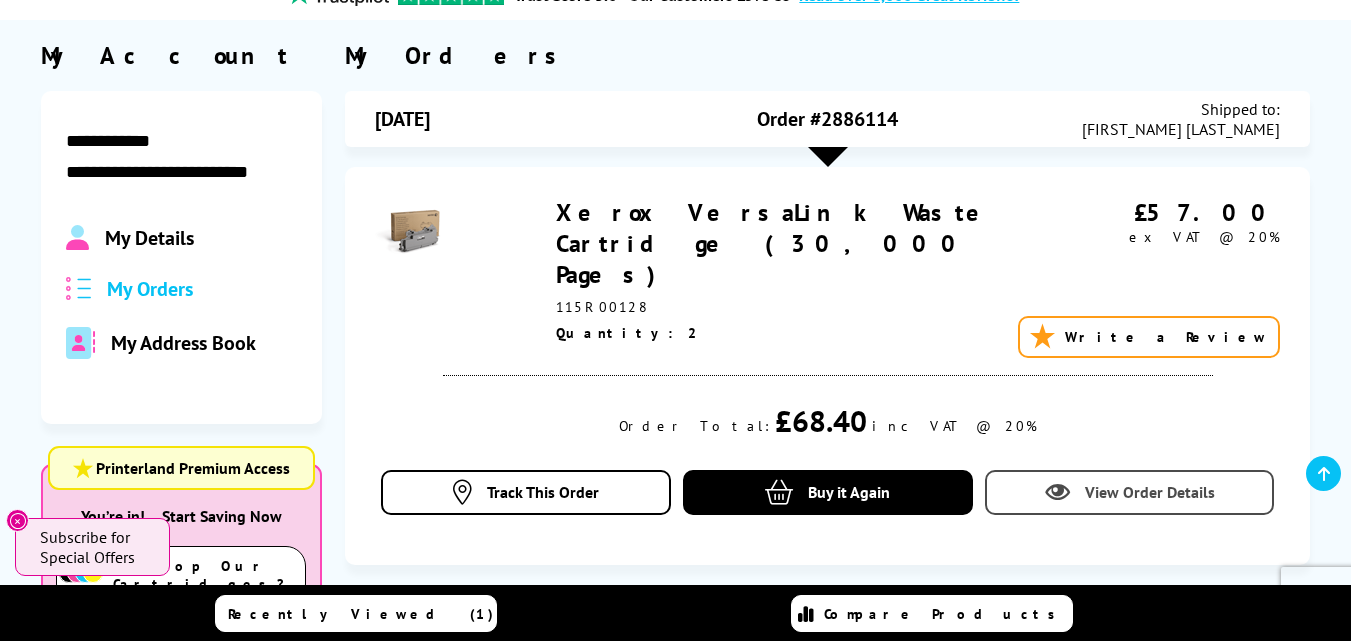 click on "View Order Details" at bounding box center (1150, 492) 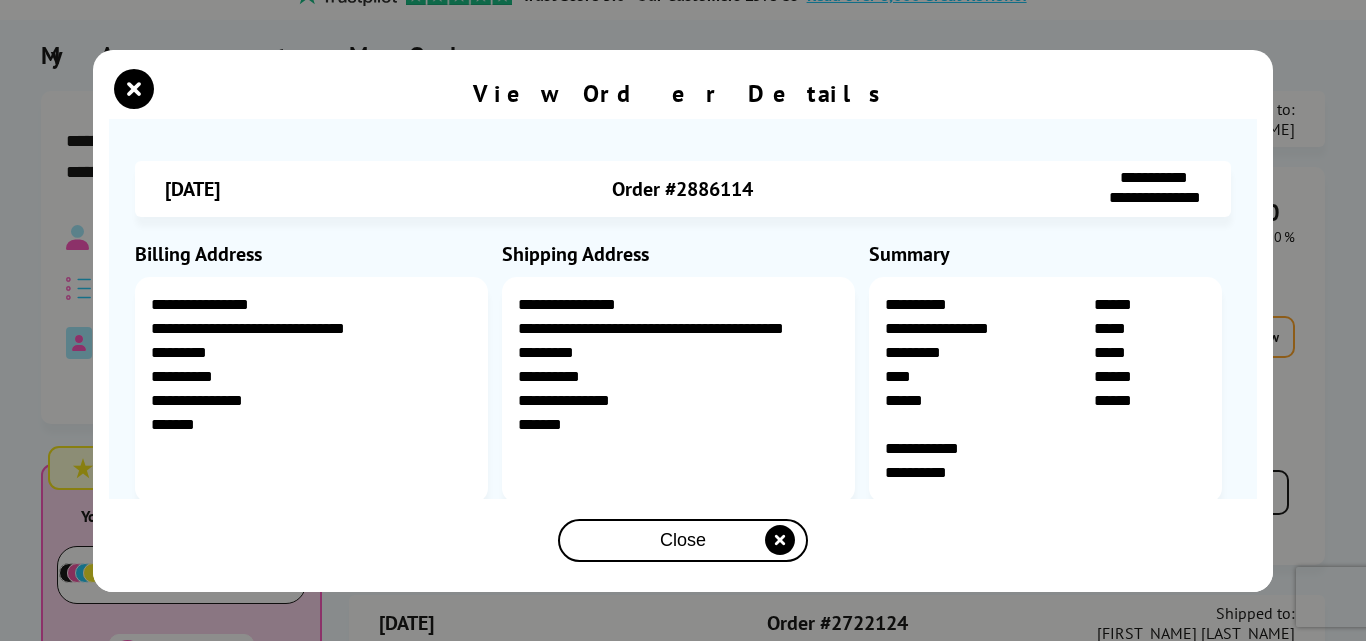 click at bounding box center (780, 540) 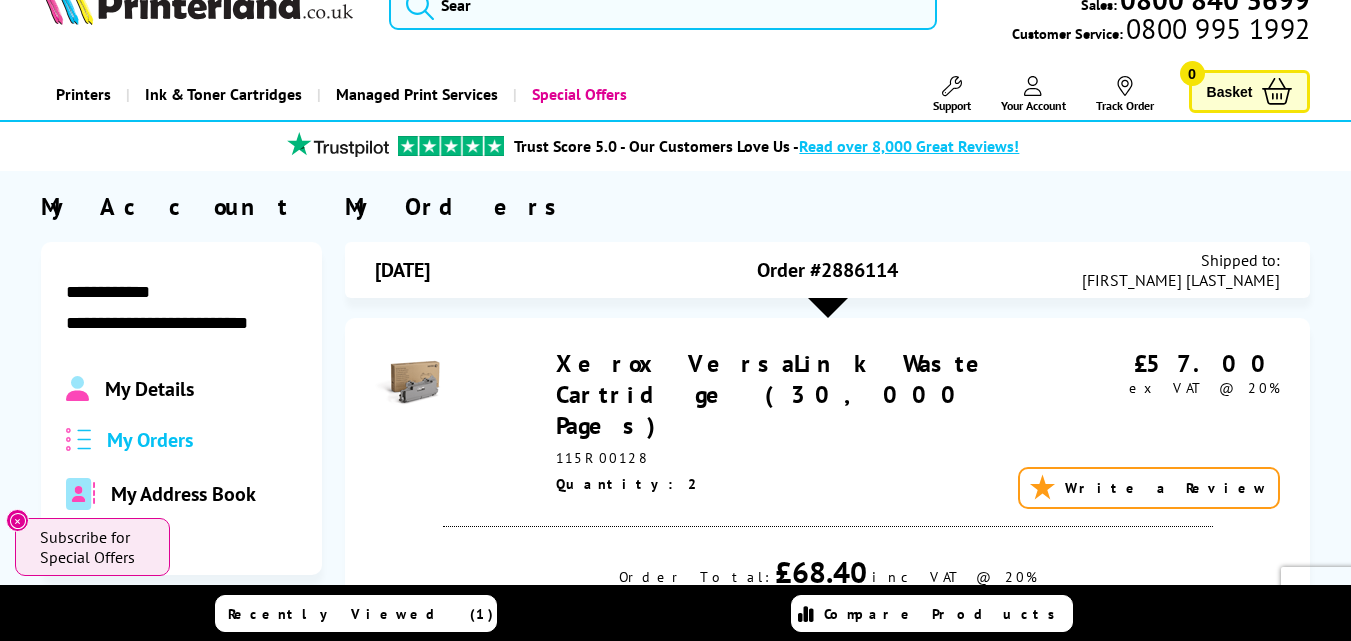 scroll, scrollTop: 0, scrollLeft: 0, axis: both 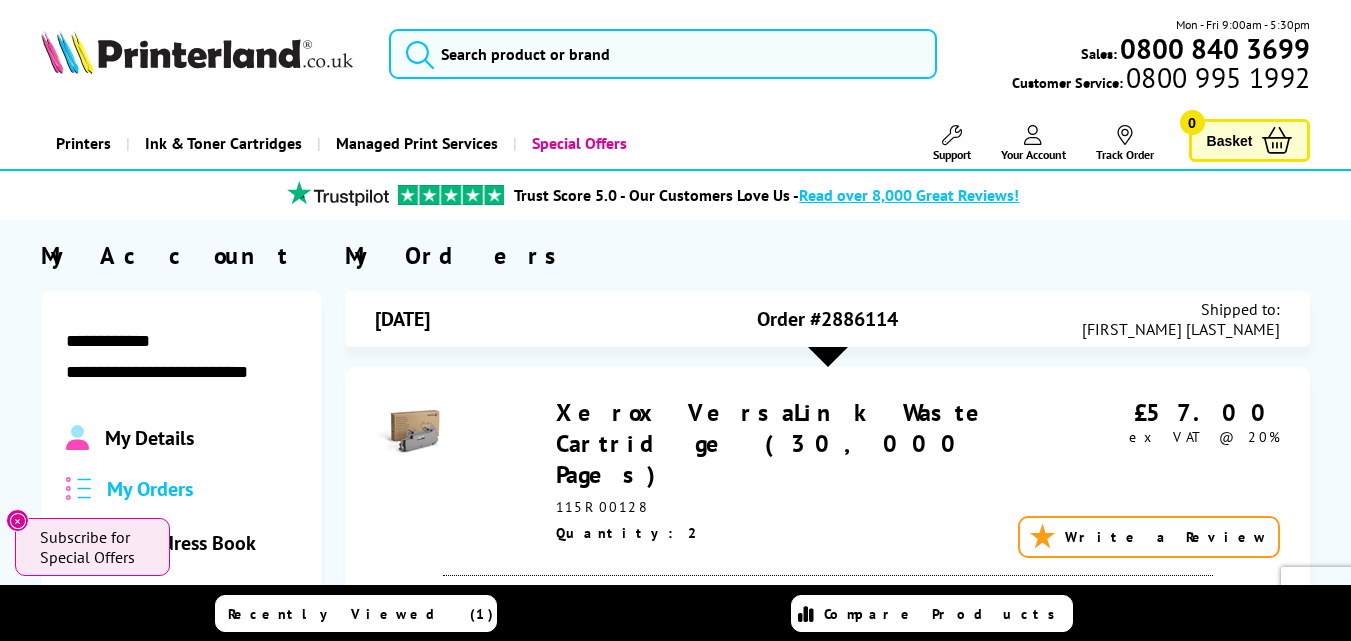click at bounding box center [828, 357] 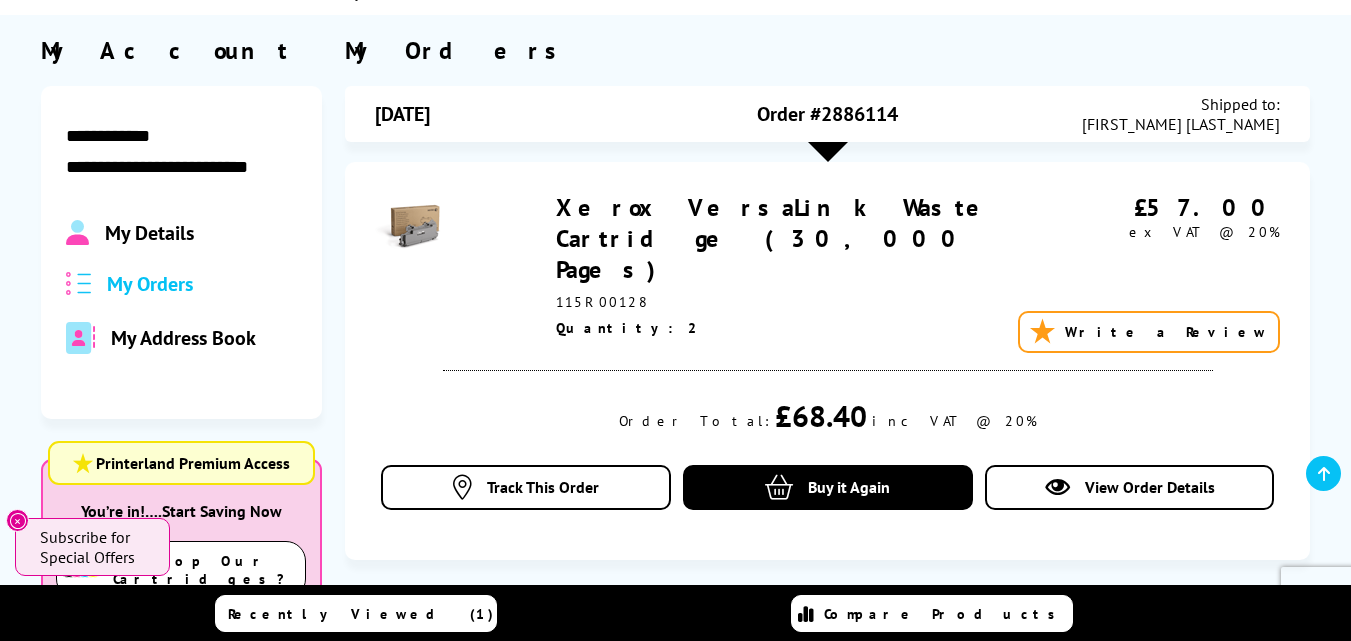 scroll, scrollTop: 0, scrollLeft: 0, axis: both 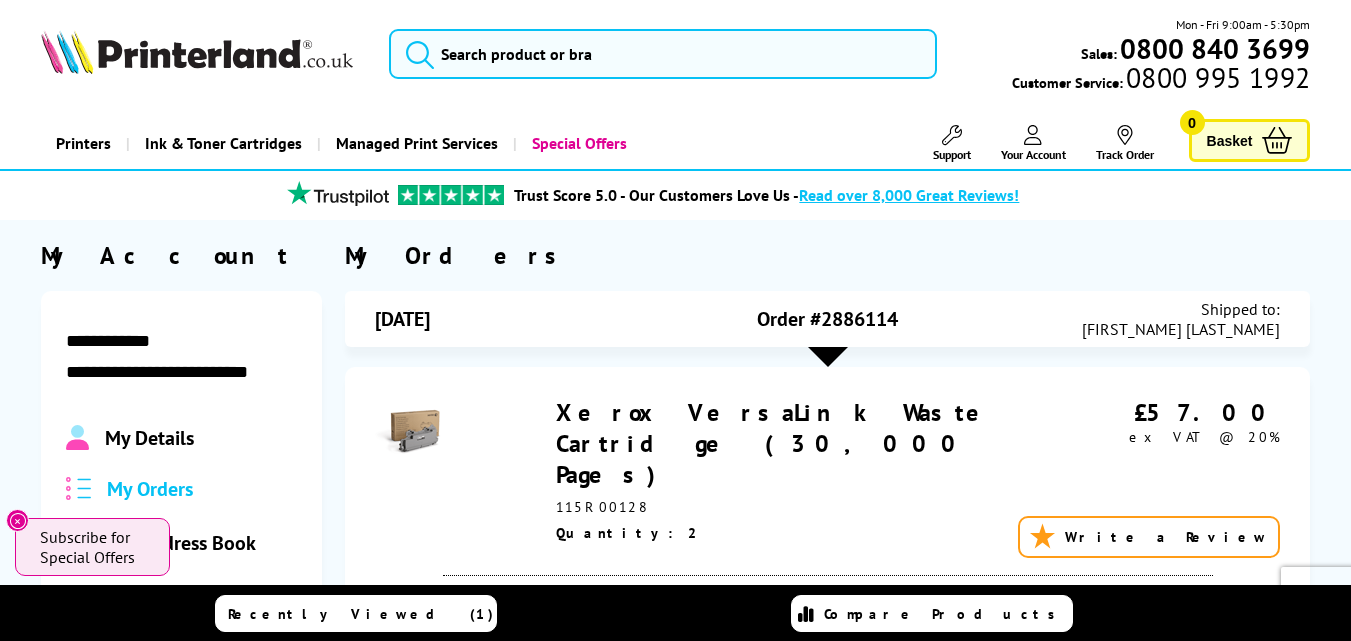 click on "Printers
Laser Printers
Colour Laser Printers
A4 Colour Laser Printers A3 Colour Laser Printers" at bounding box center [676, 143] 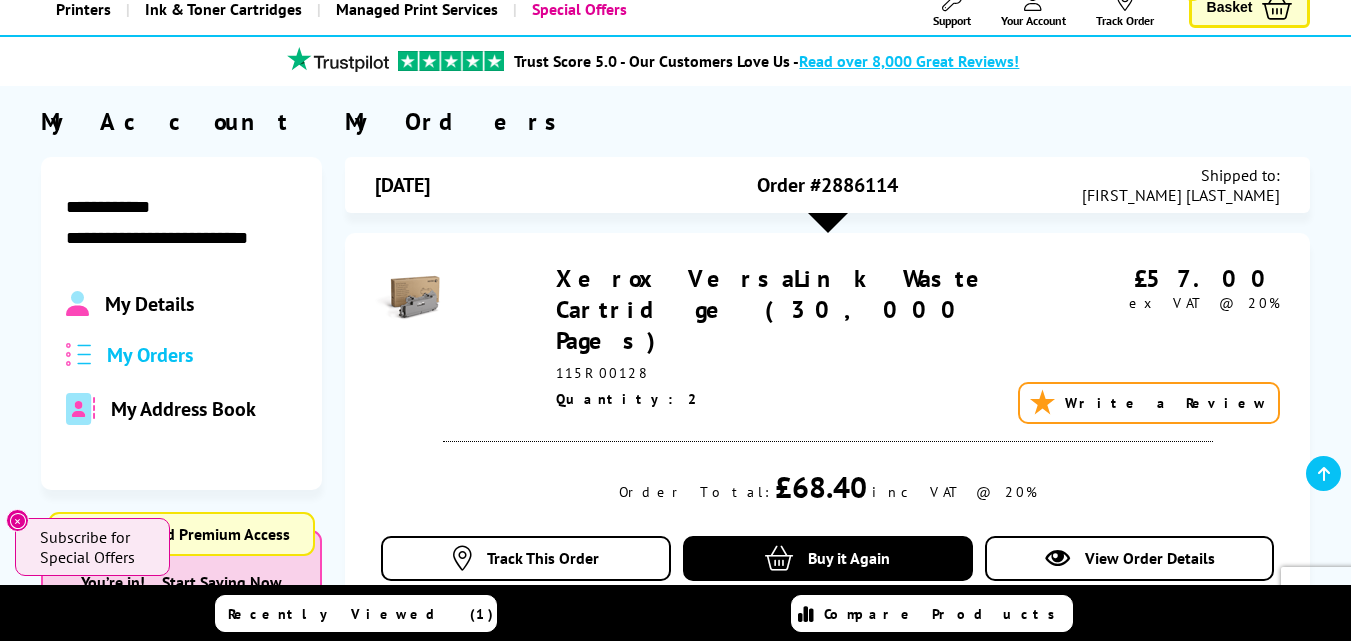 scroll, scrollTop: 200, scrollLeft: 0, axis: vertical 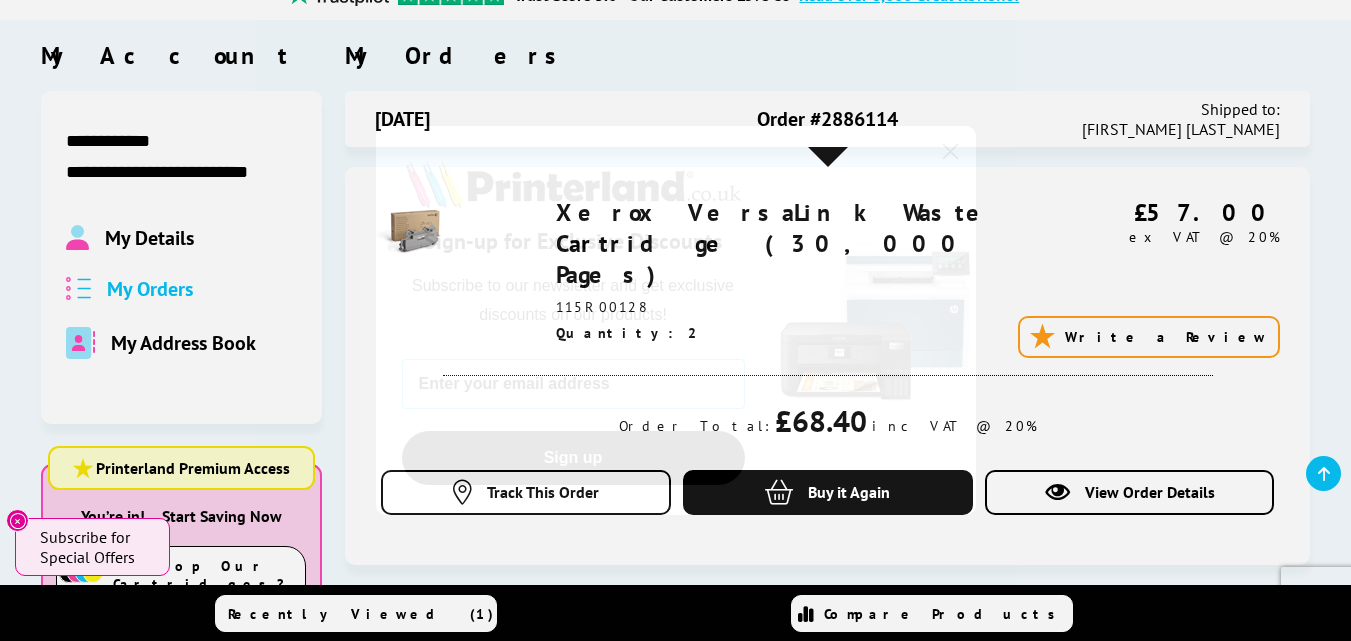 click on "Close dialog" at bounding box center [950, 151] 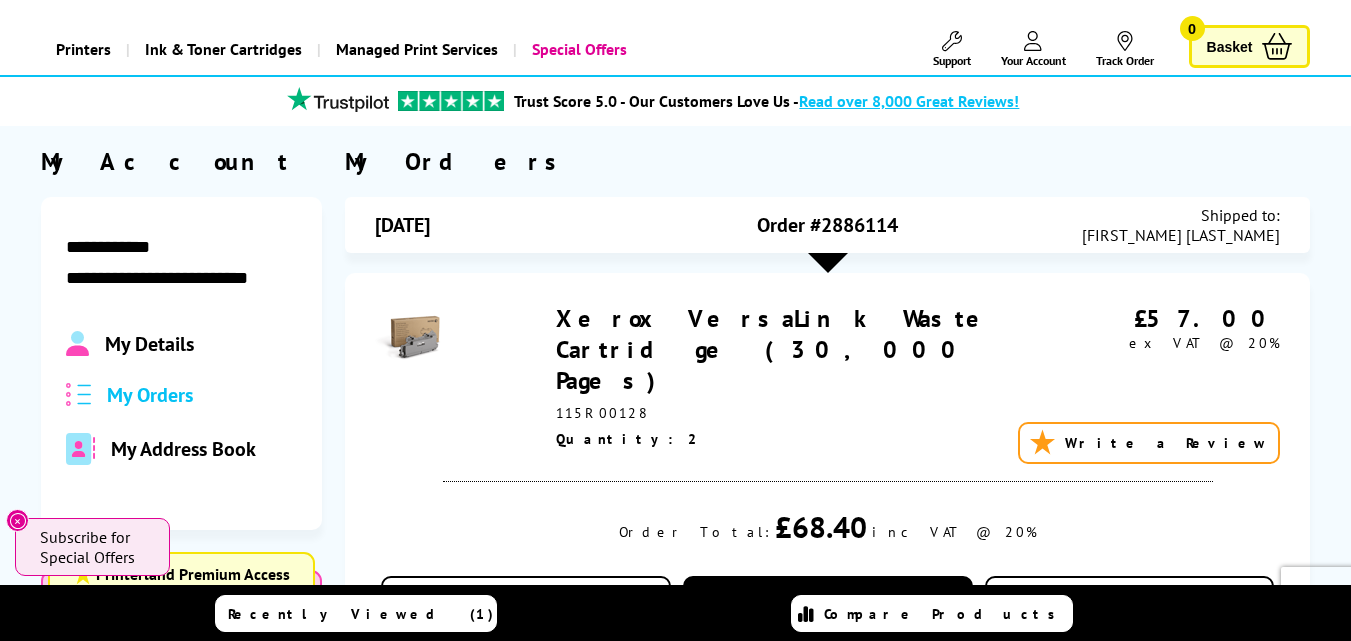 scroll, scrollTop: 0, scrollLeft: 0, axis: both 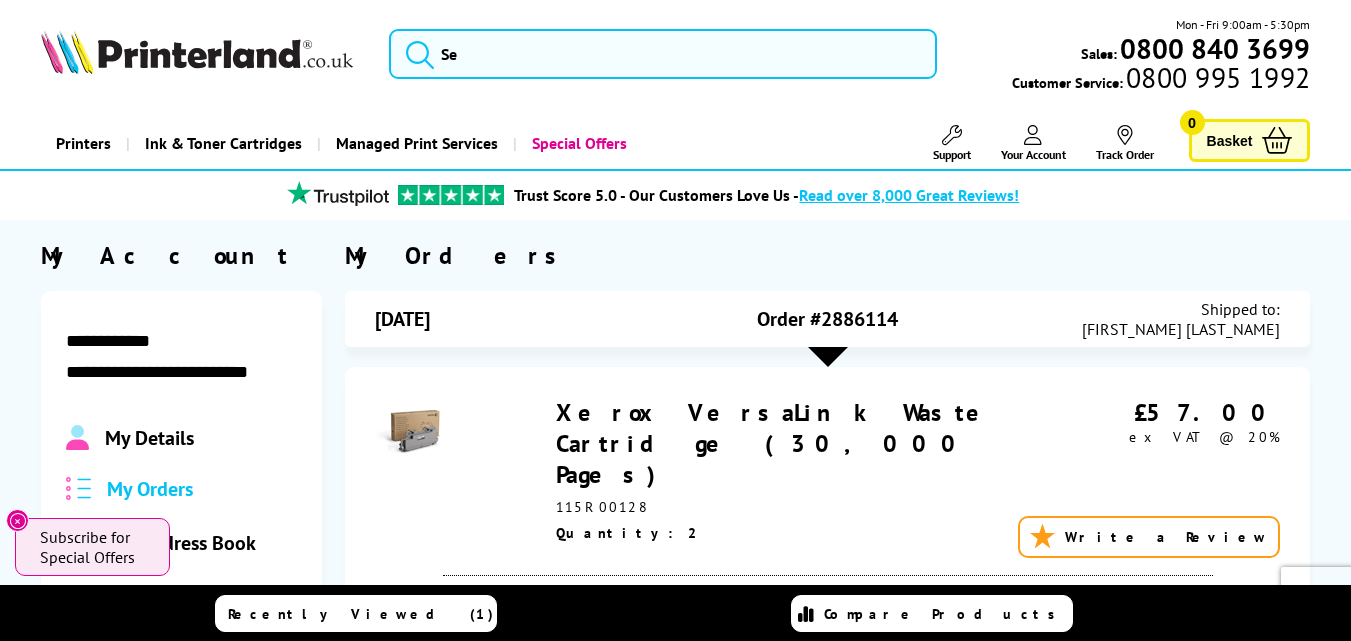 click on "Support
Technical Support
Customer Support
Track Order
Sign Out Your Account About Us Contact Us Blog" at bounding box center (1023, 143) 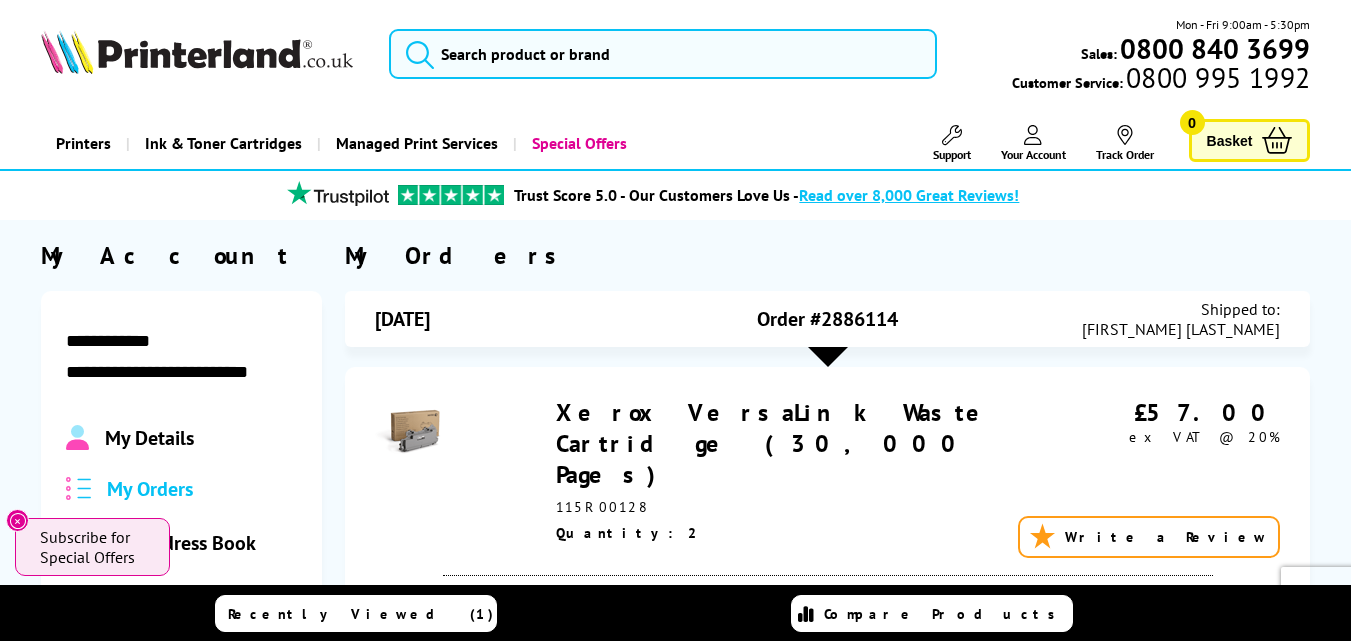 click at bounding box center [1033, 135] 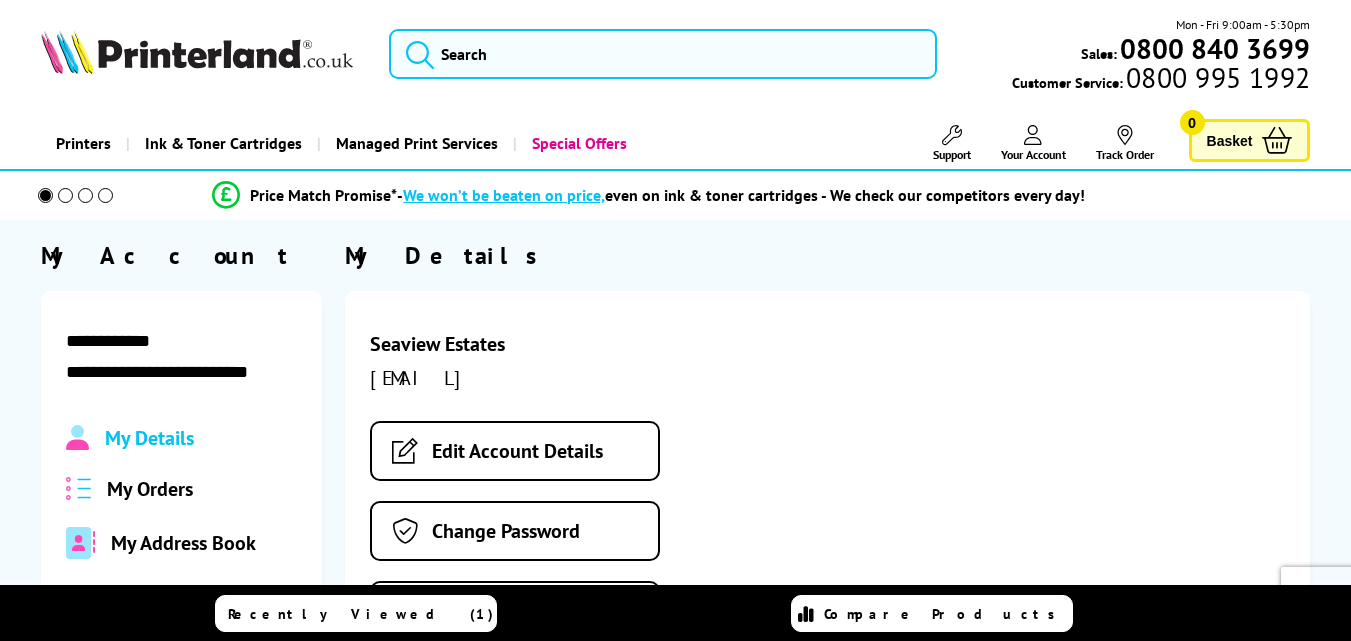 scroll, scrollTop: 0, scrollLeft: 0, axis: both 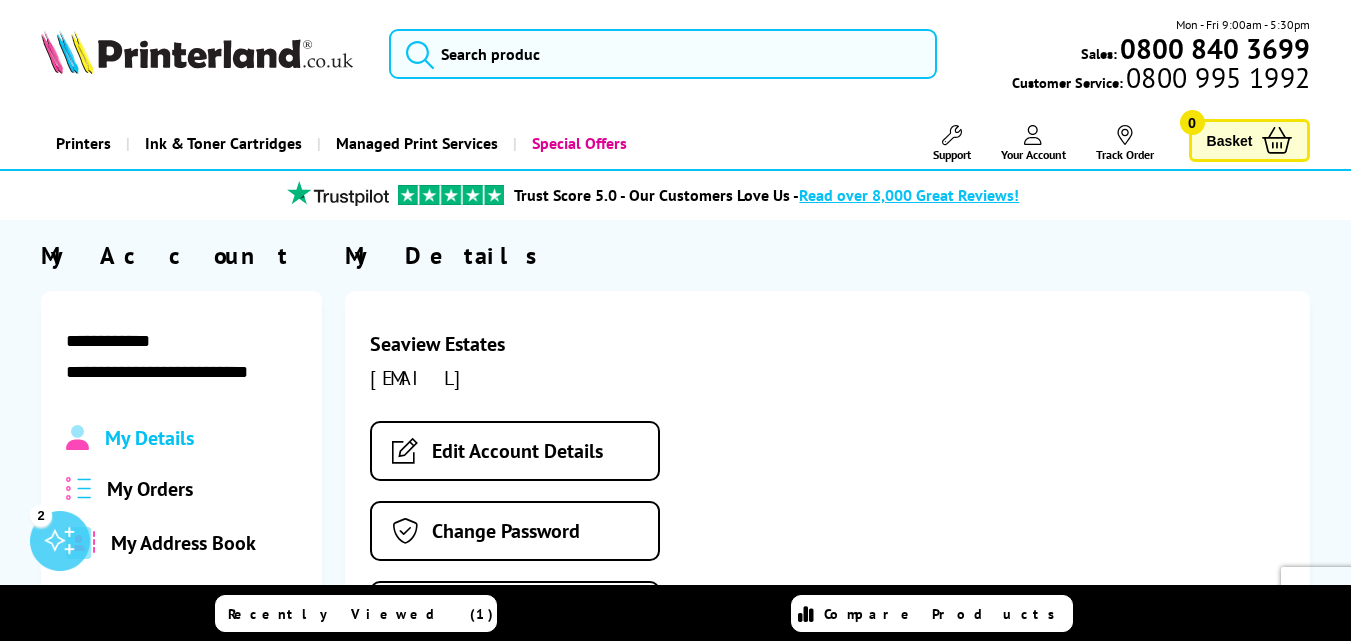click on "My Orders" at bounding box center [150, 489] 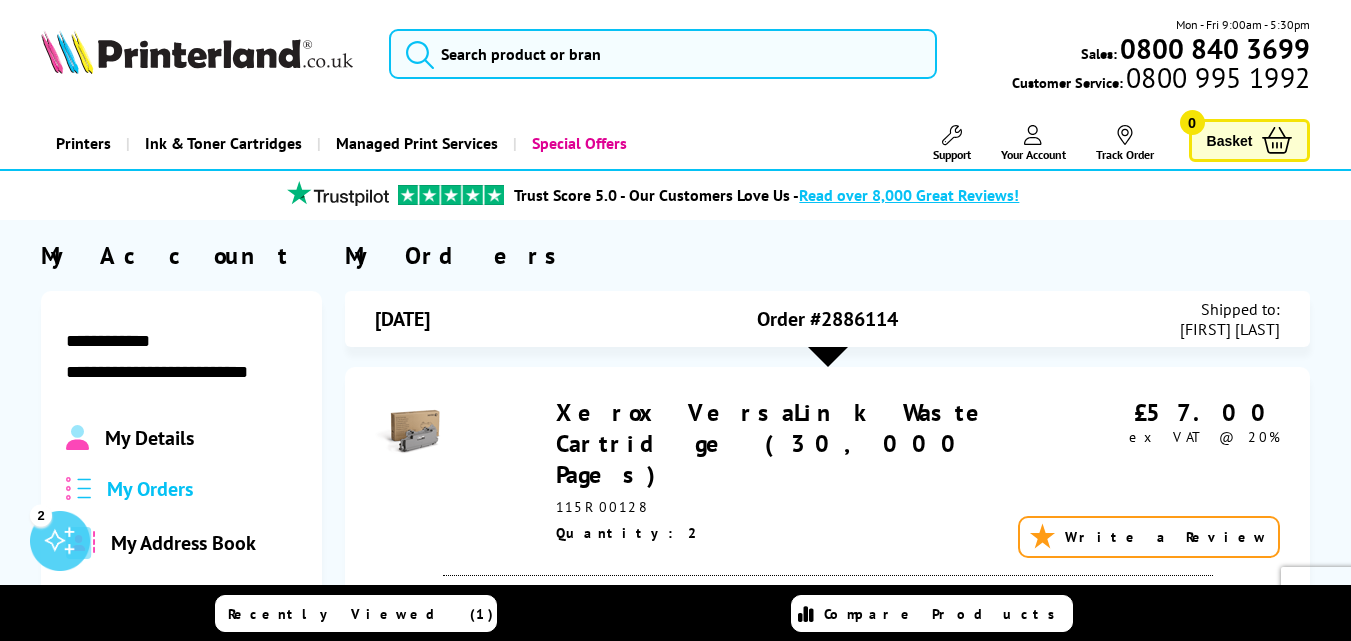 click on "Xerox VersaLink Waste Cartridge (30,000 Pages)" at bounding box center [778, 443] 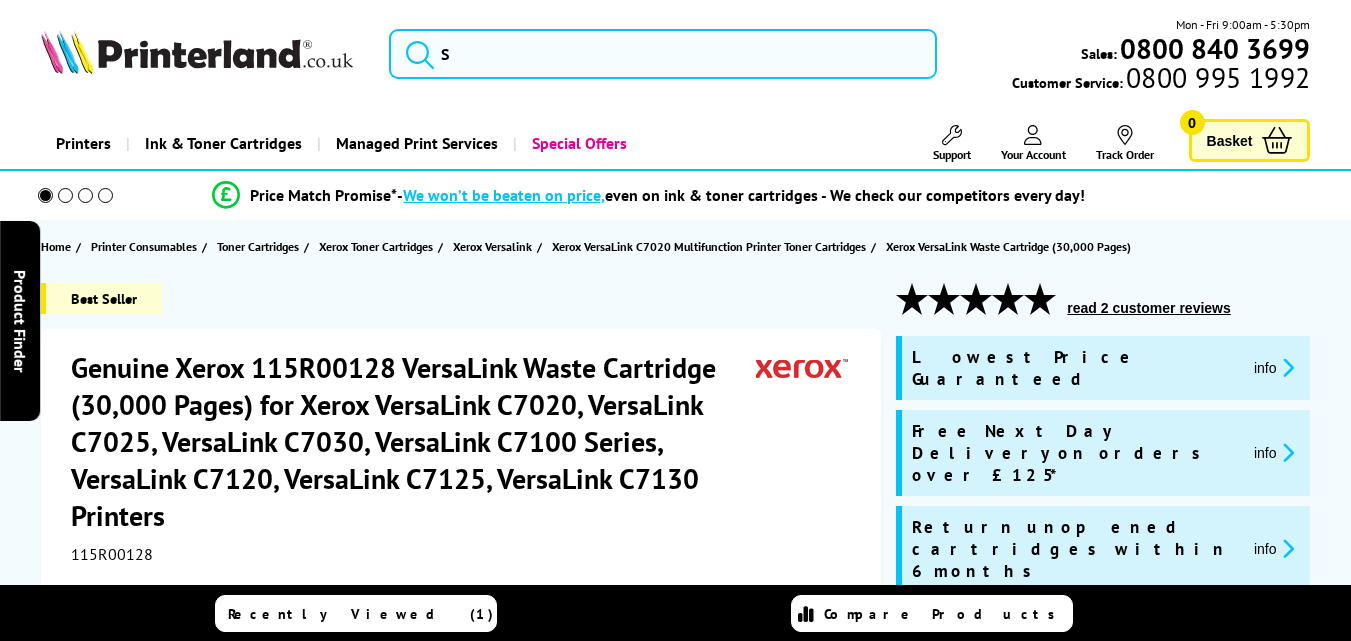 scroll, scrollTop: 0, scrollLeft: 0, axis: both 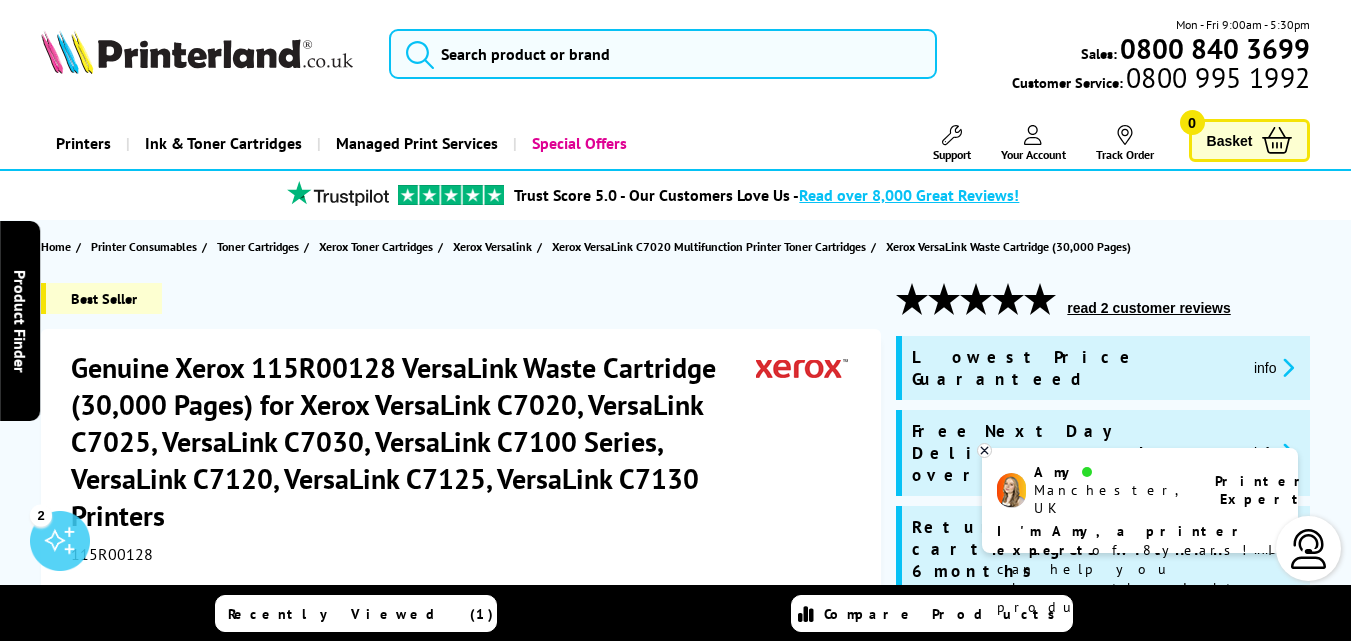 click at bounding box center (984, 450) 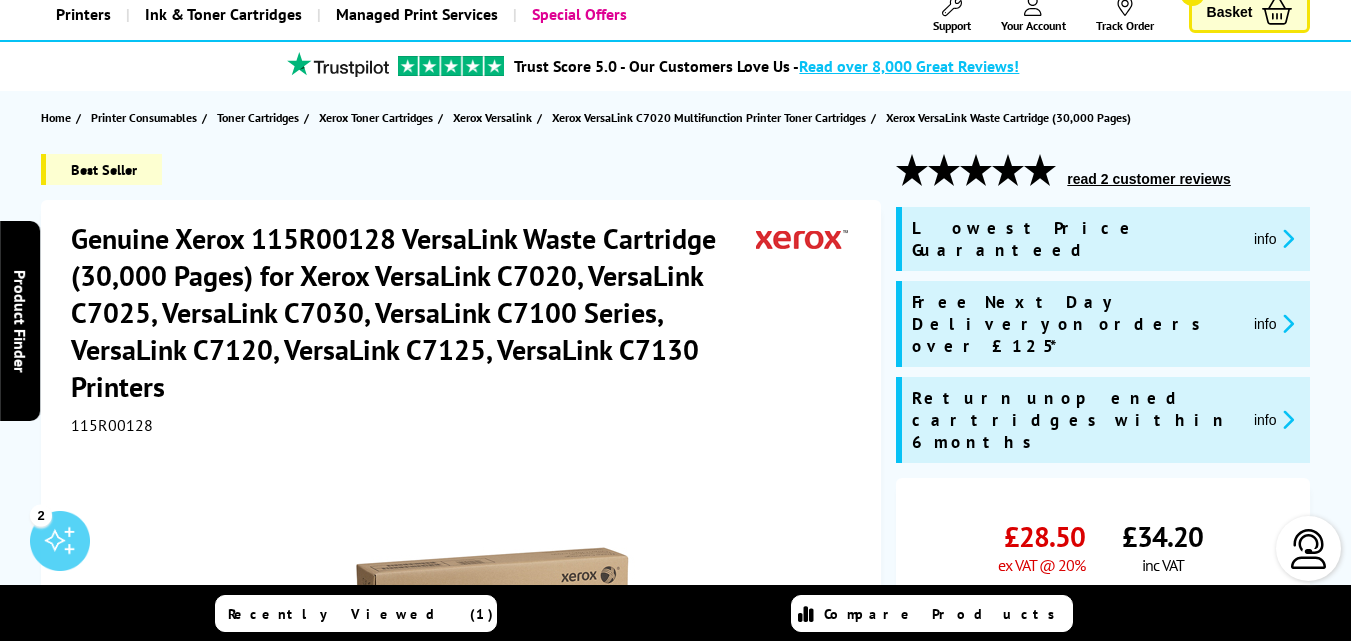 scroll, scrollTop: 0, scrollLeft: 0, axis: both 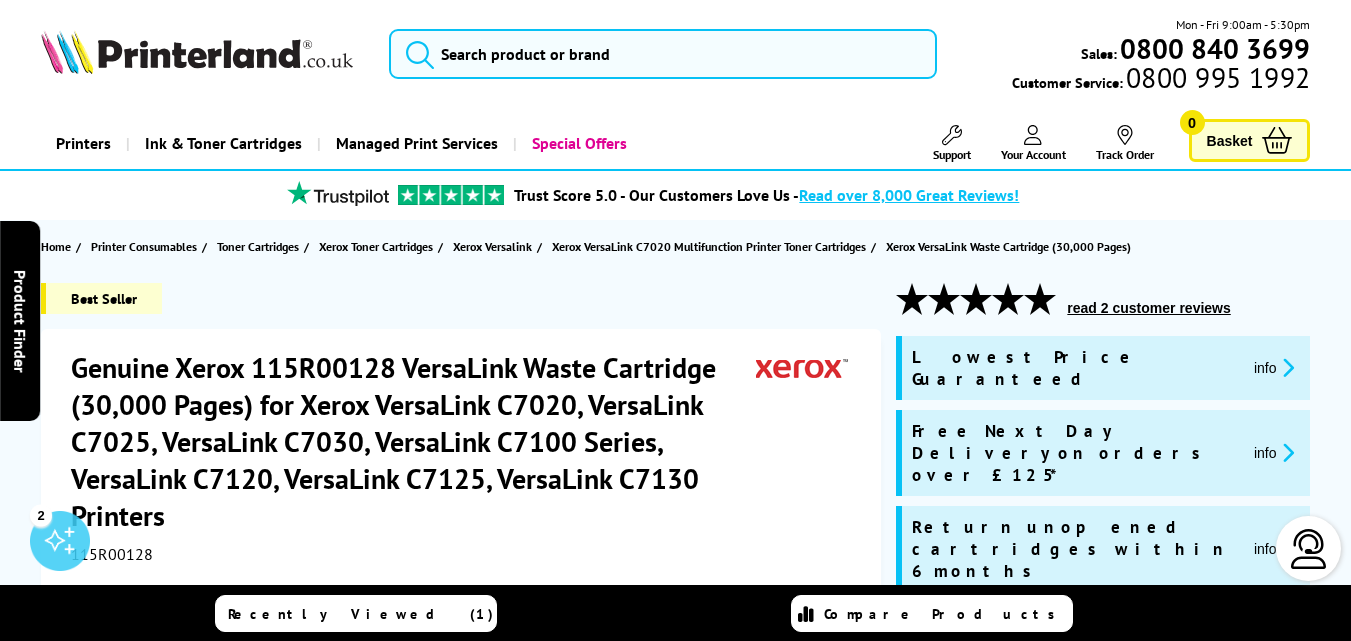 click on "Your Account" at bounding box center (1033, 154) 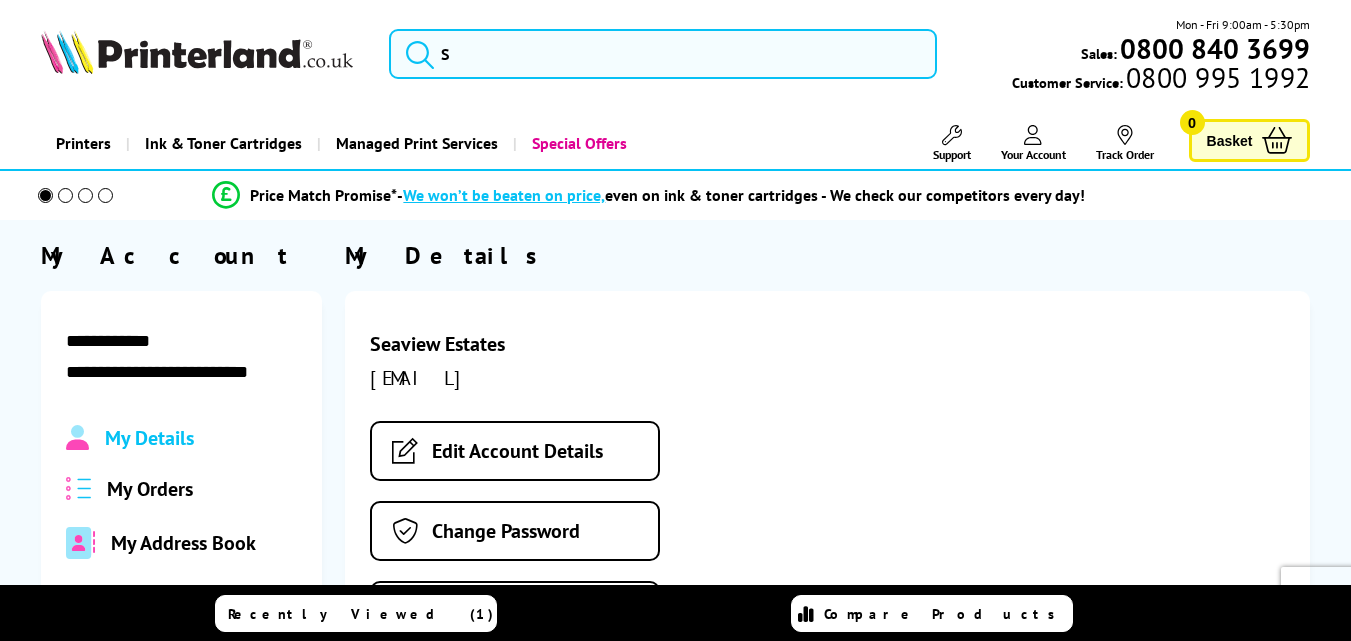scroll, scrollTop: 0, scrollLeft: 0, axis: both 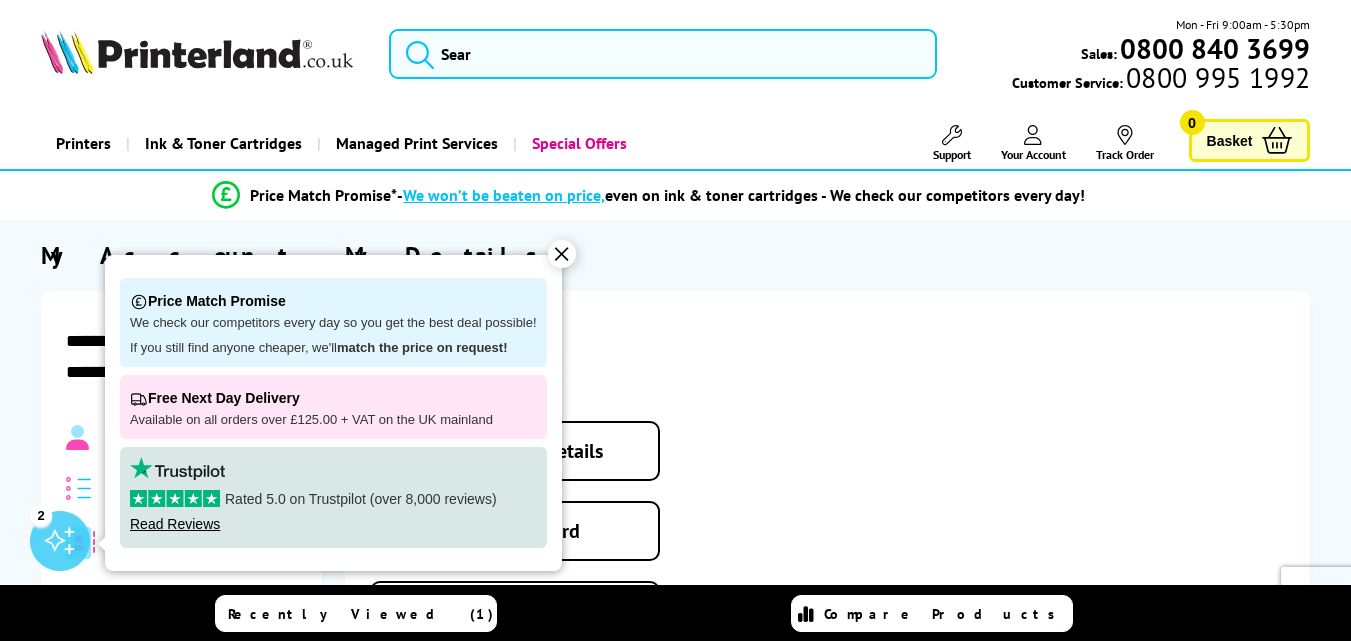 click on "✕" at bounding box center [562, 254] 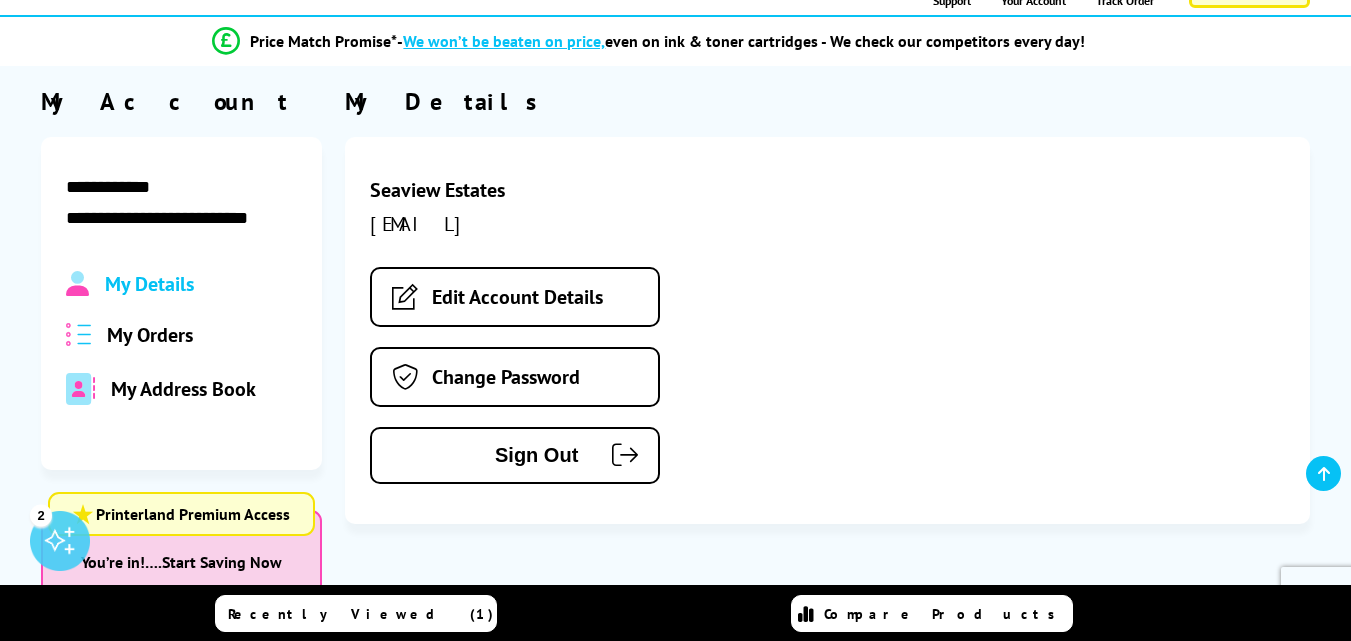 scroll, scrollTop: 0, scrollLeft: 0, axis: both 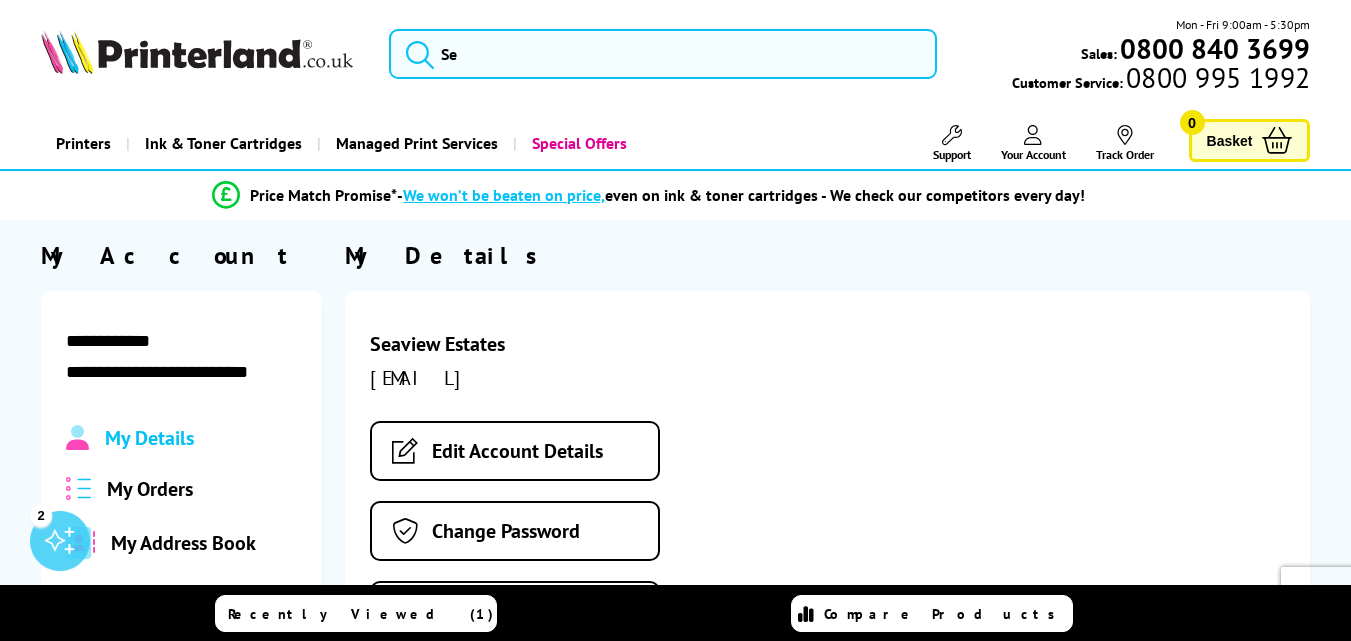 click on "My Details" at bounding box center [149, 438] 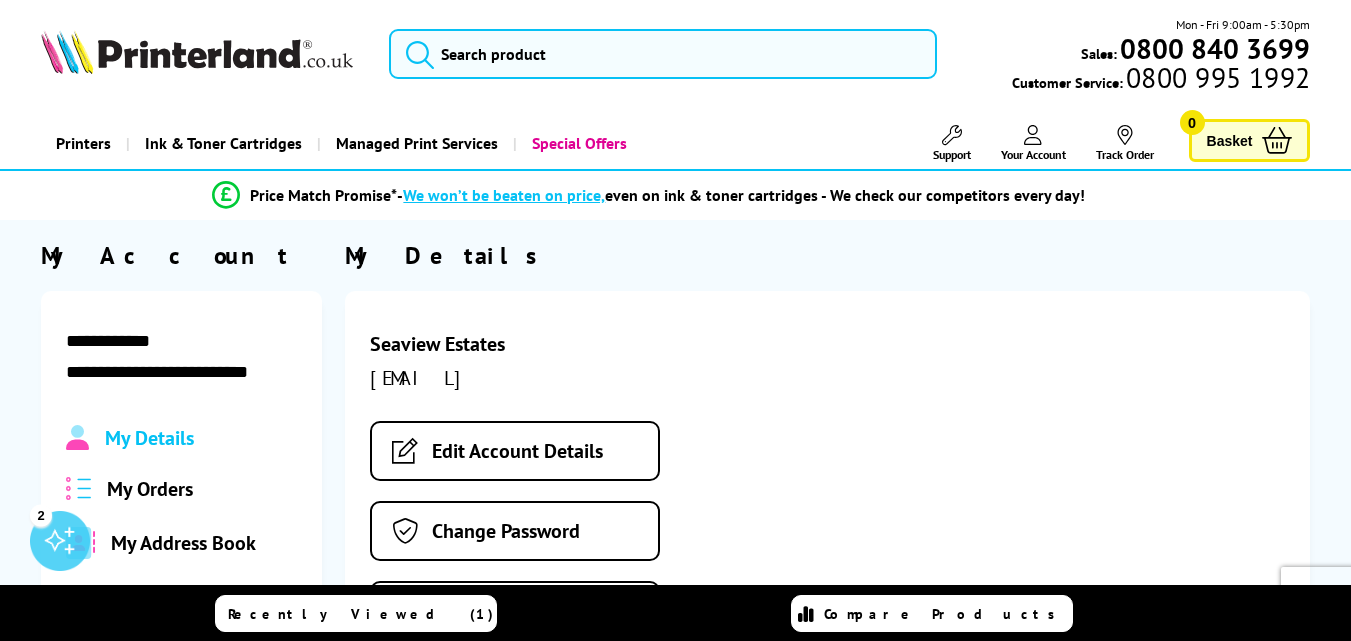 click on "My Orders" at bounding box center (150, 489) 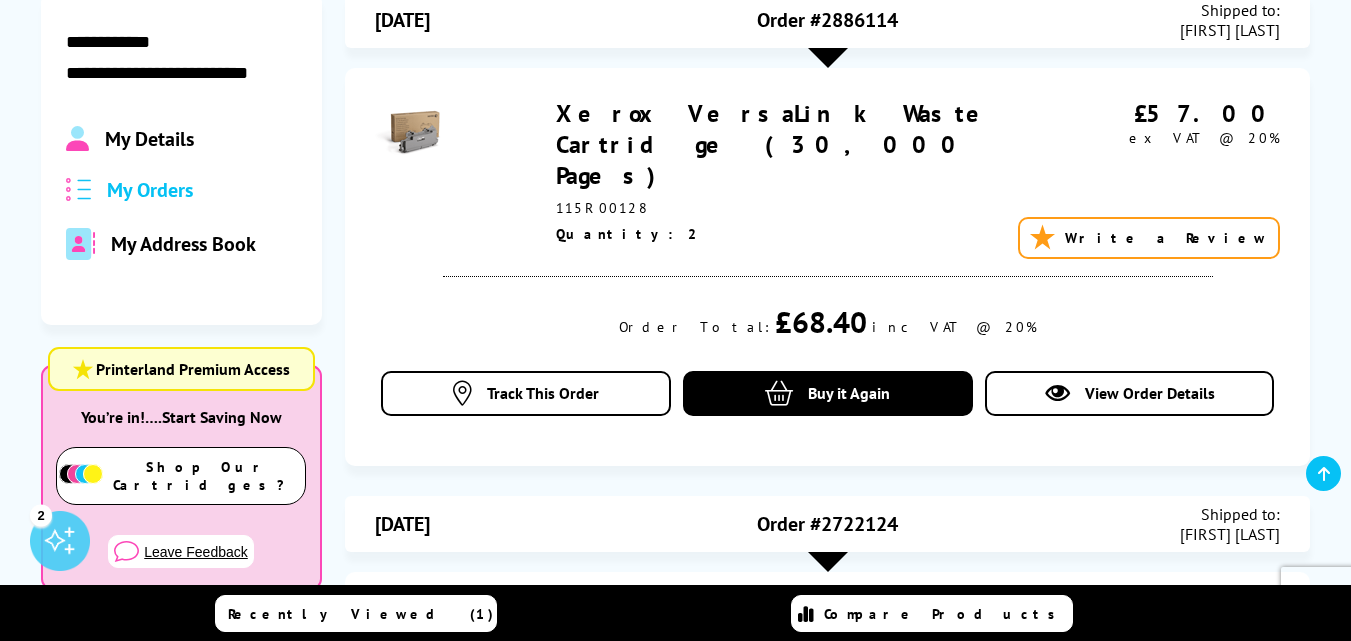 scroll, scrollTop: 300, scrollLeft: 0, axis: vertical 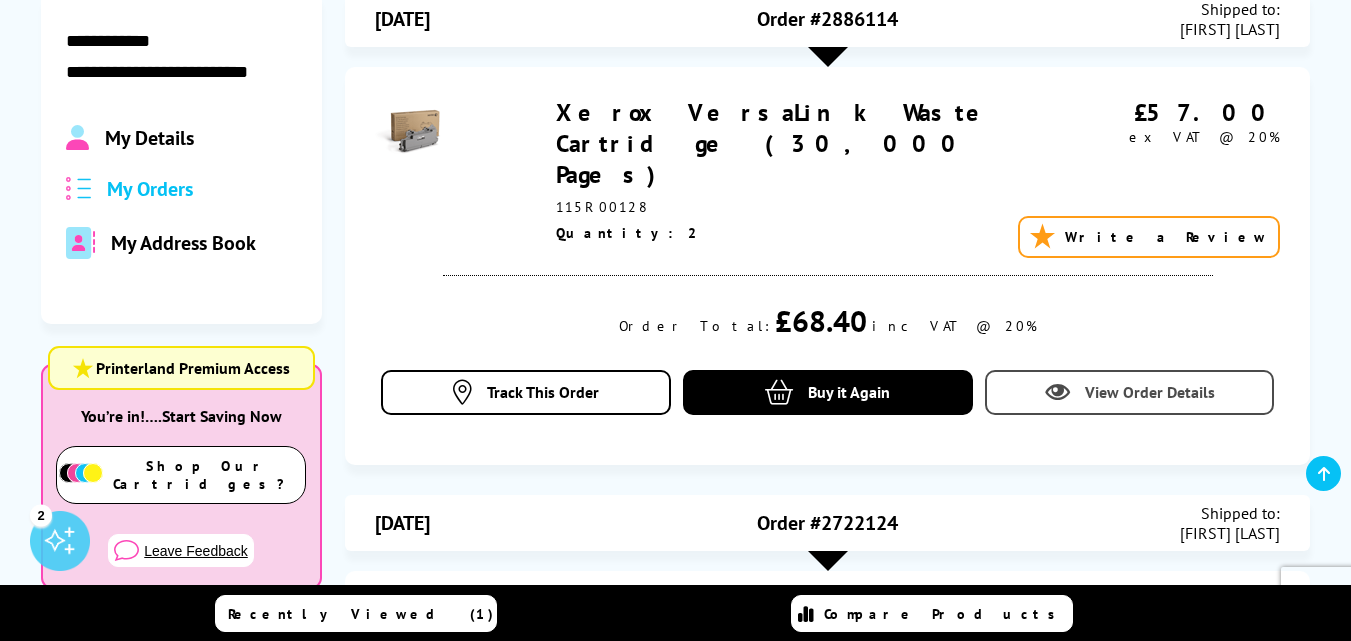 click on "View Order Details" at bounding box center [1150, 392] 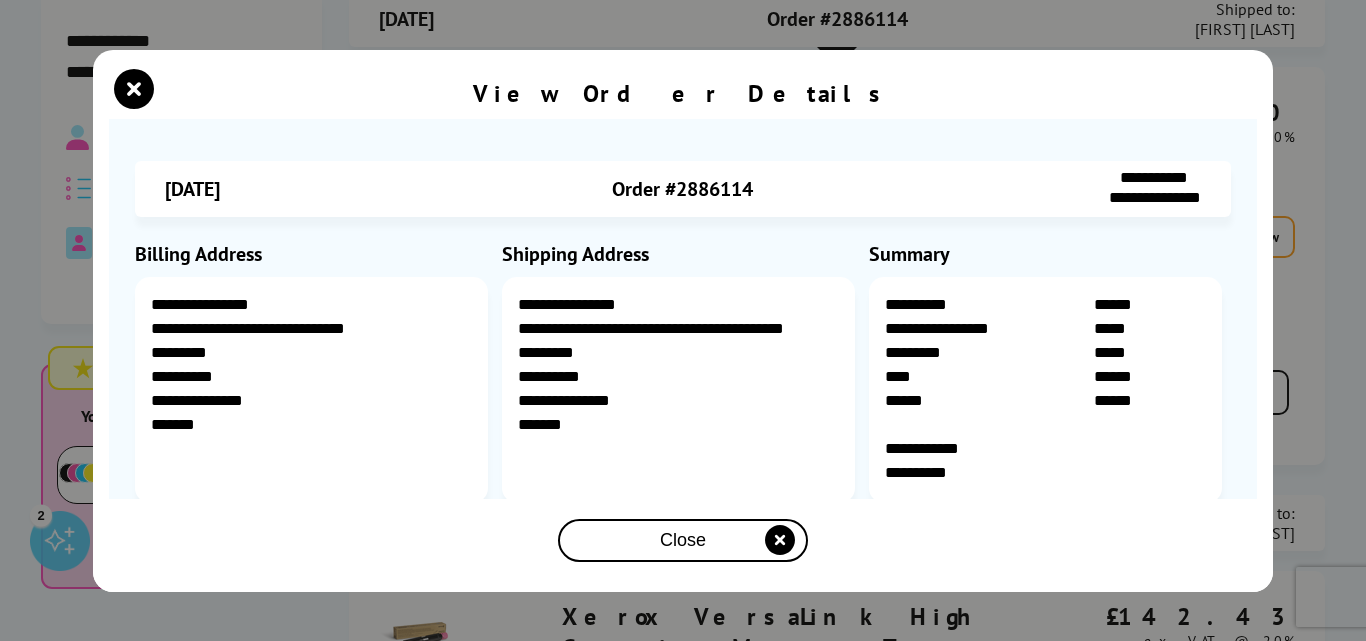 click at bounding box center (134, 89) 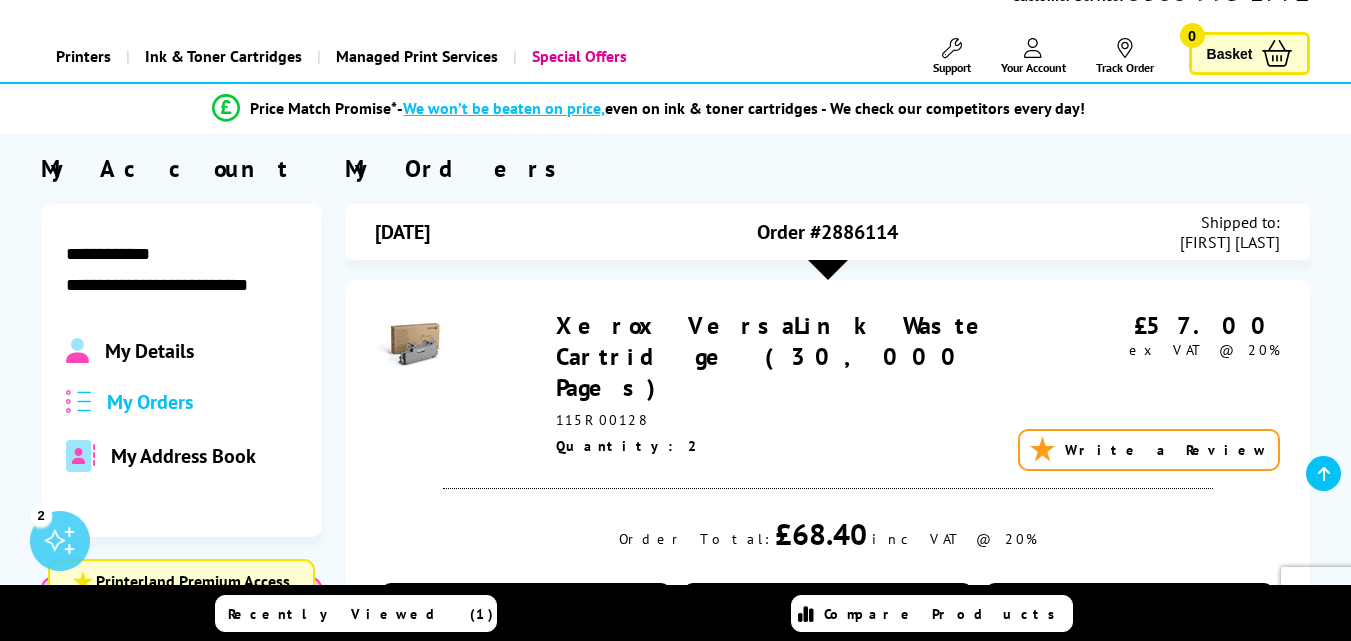 scroll, scrollTop: 0, scrollLeft: 0, axis: both 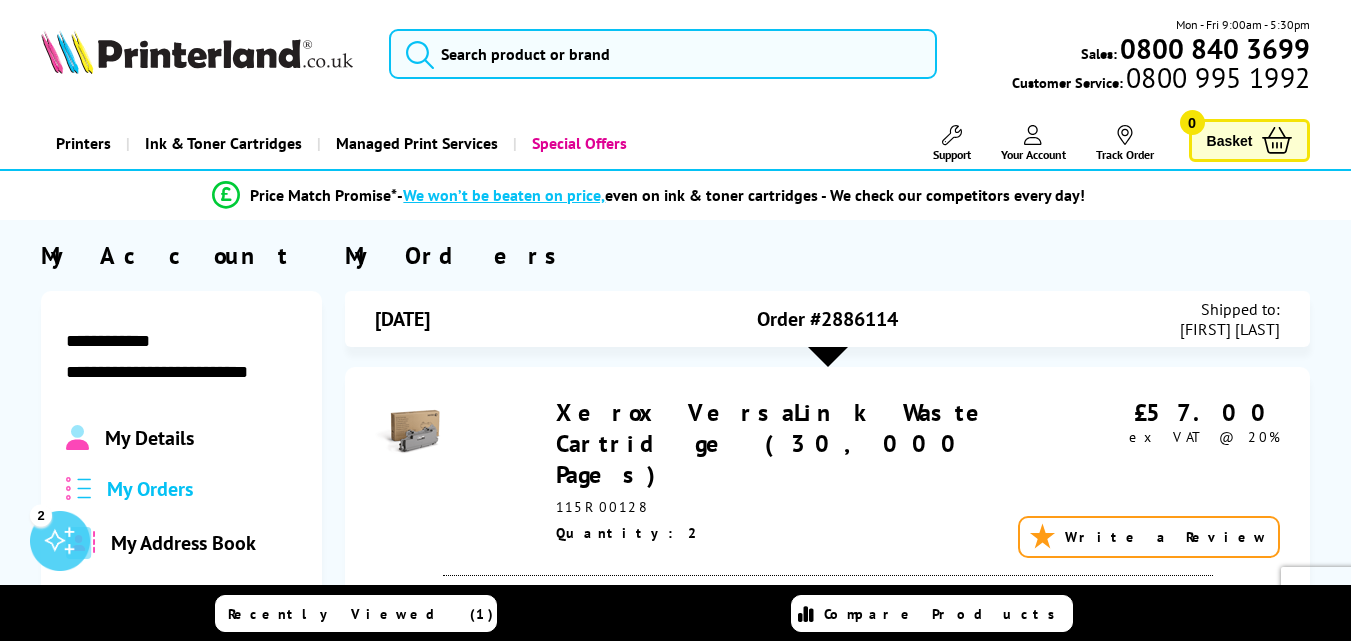 click on "Your Account" at bounding box center [1033, 154] 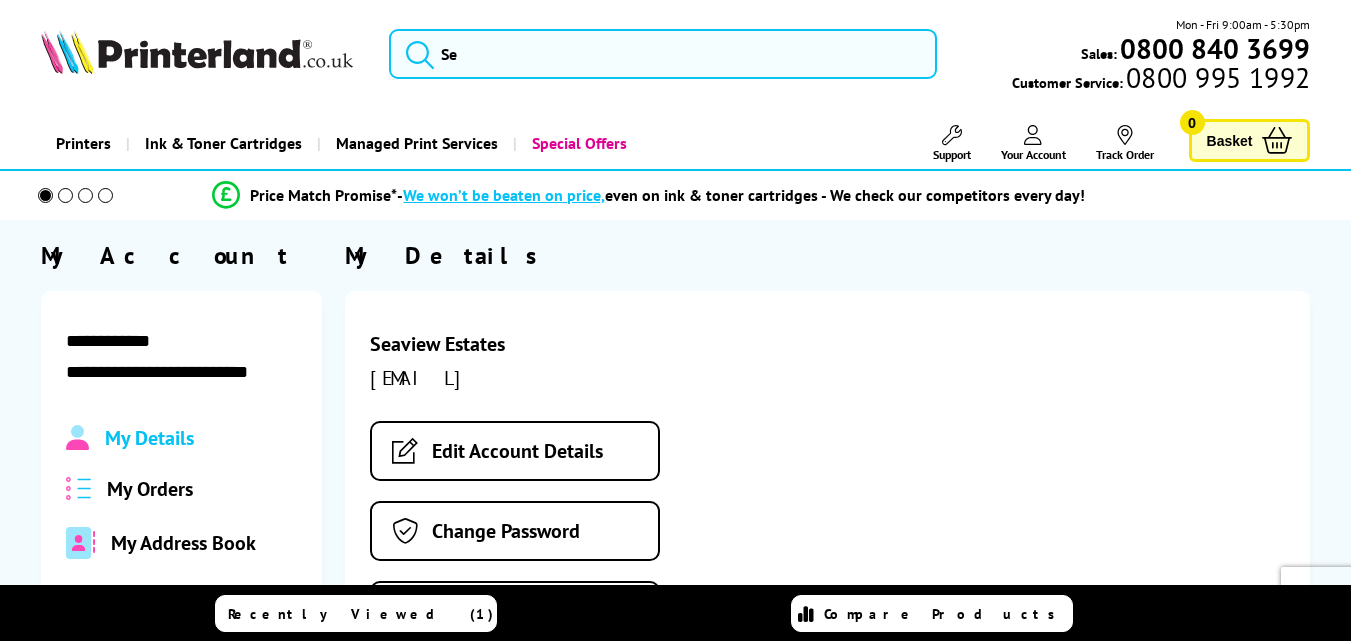 scroll, scrollTop: 0, scrollLeft: 0, axis: both 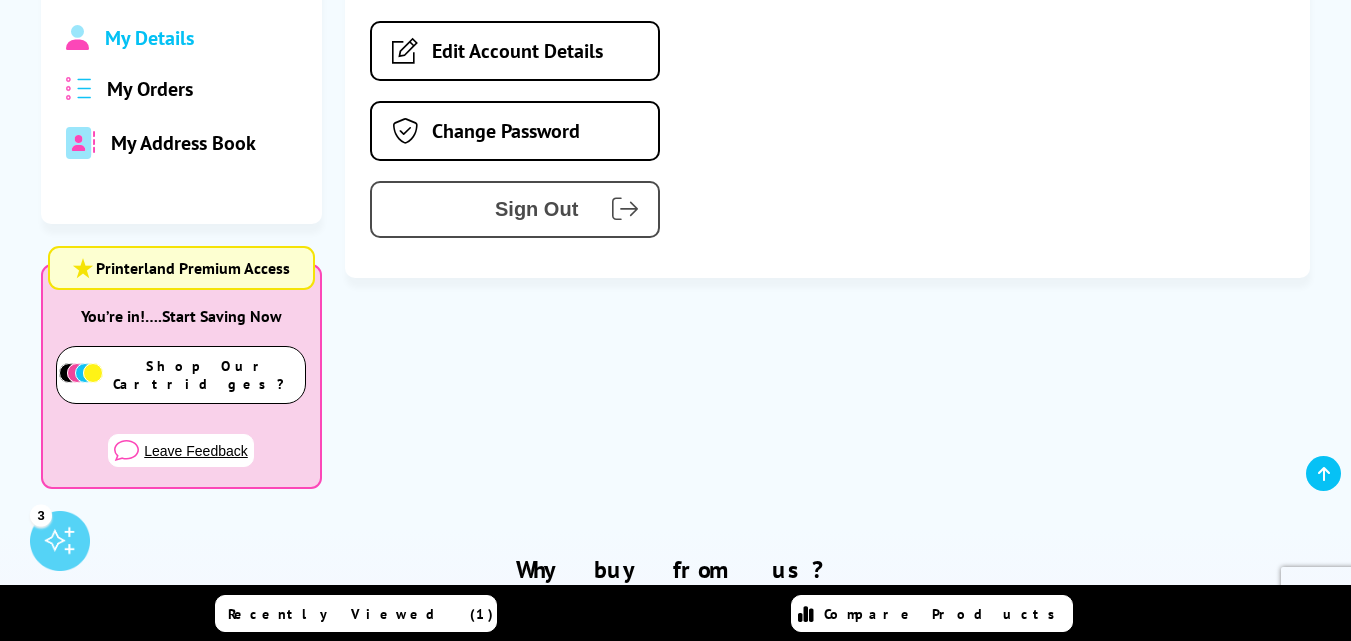 click on "Sign Out" at bounding box center [515, 209] 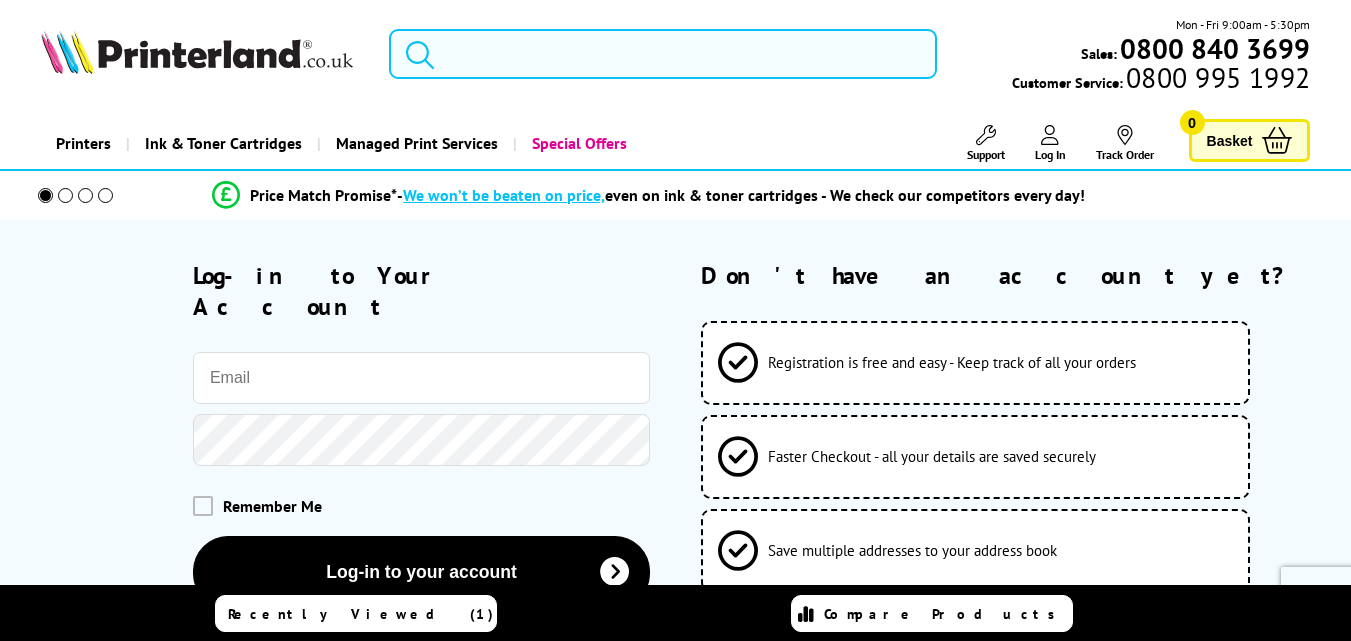 scroll, scrollTop: 0, scrollLeft: 0, axis: both 